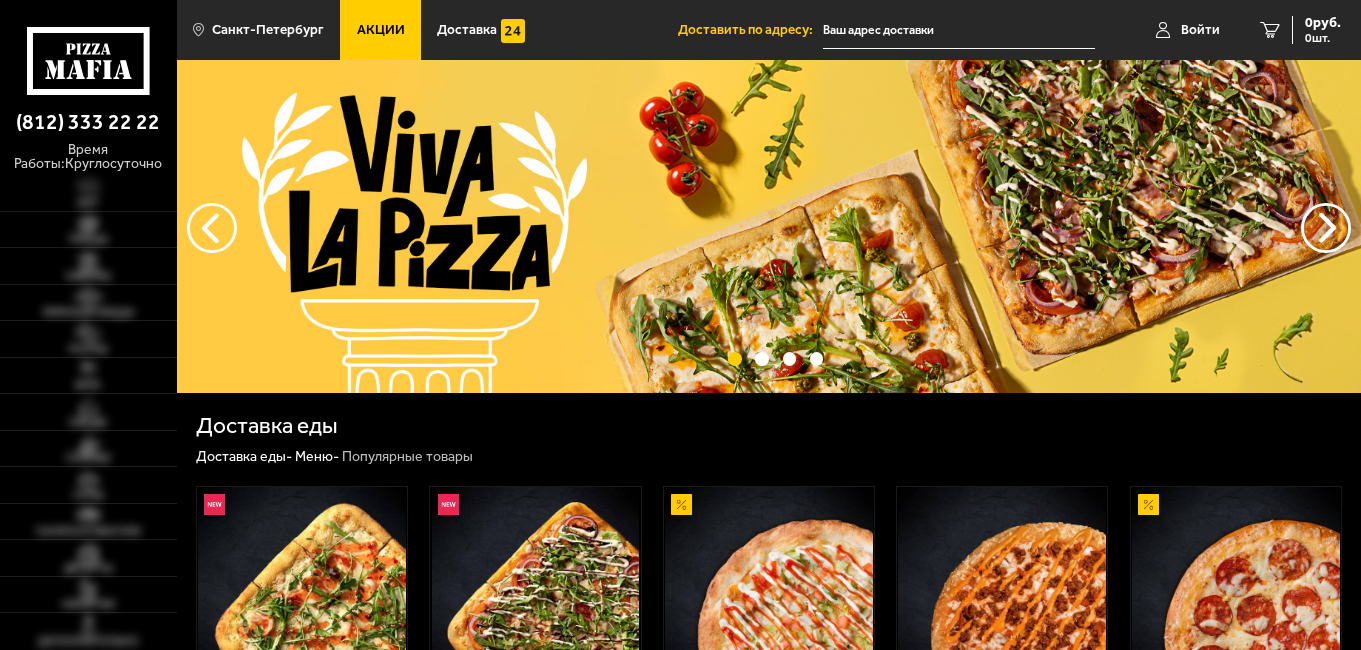 scroll, scrollTop: 0, scrollLeft: 0, axis: both 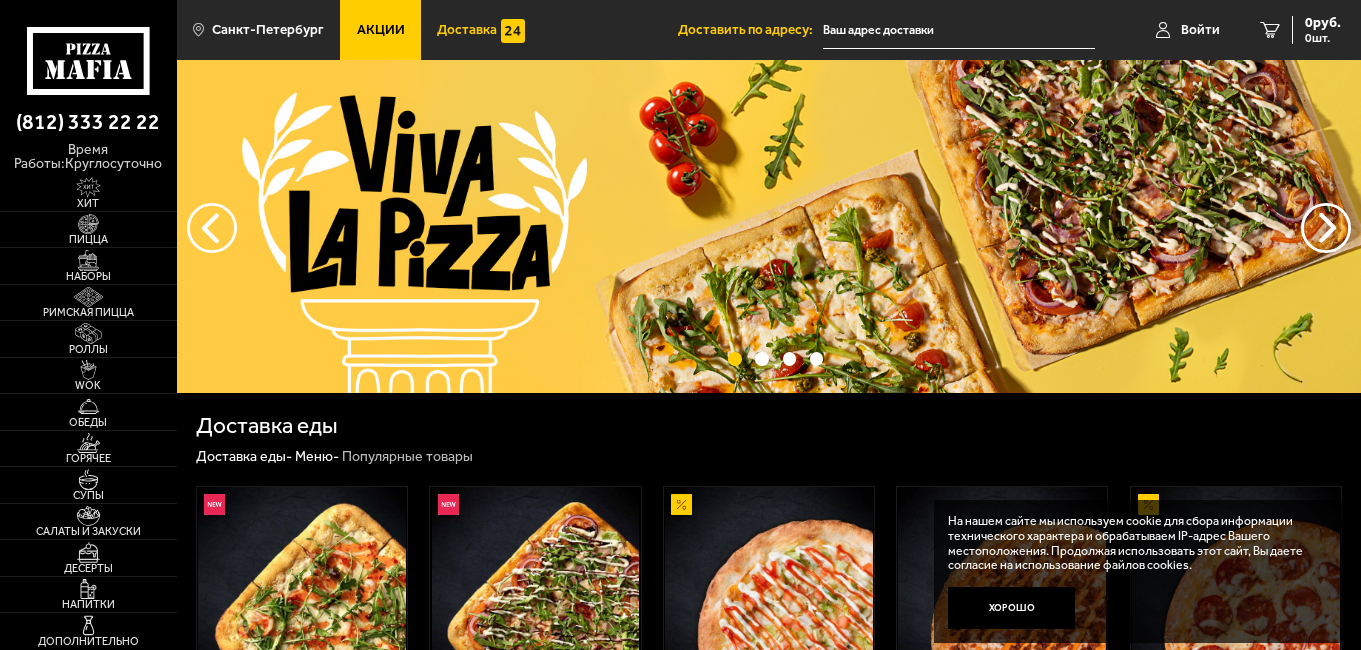 click on "Доставка" at bounding box center [481, 30] 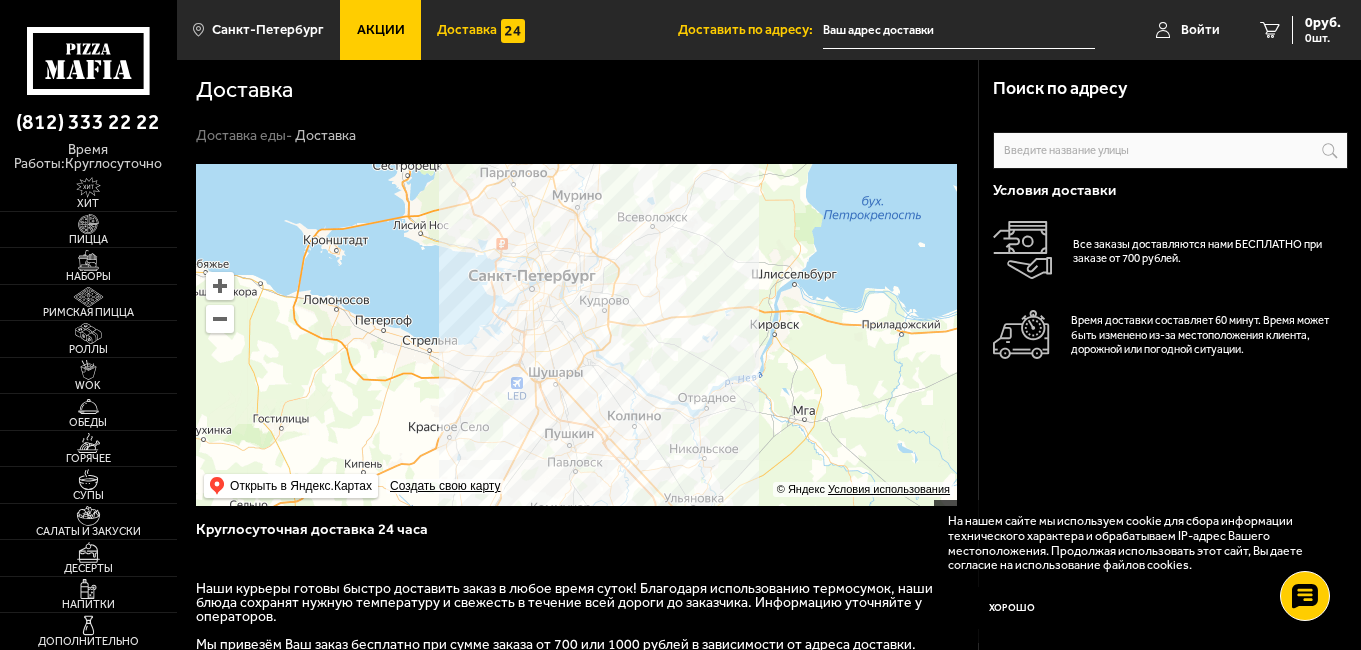click at bounding box center [220, 286] 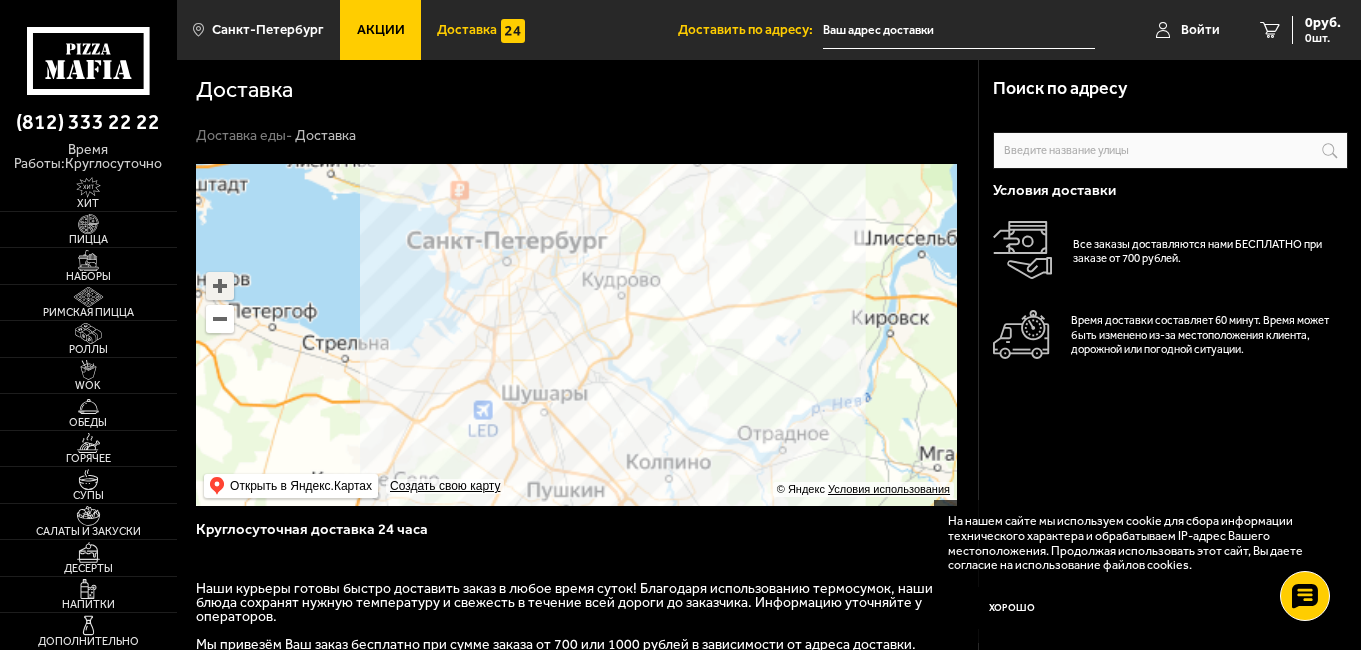 click at bounding box center (220, 286) 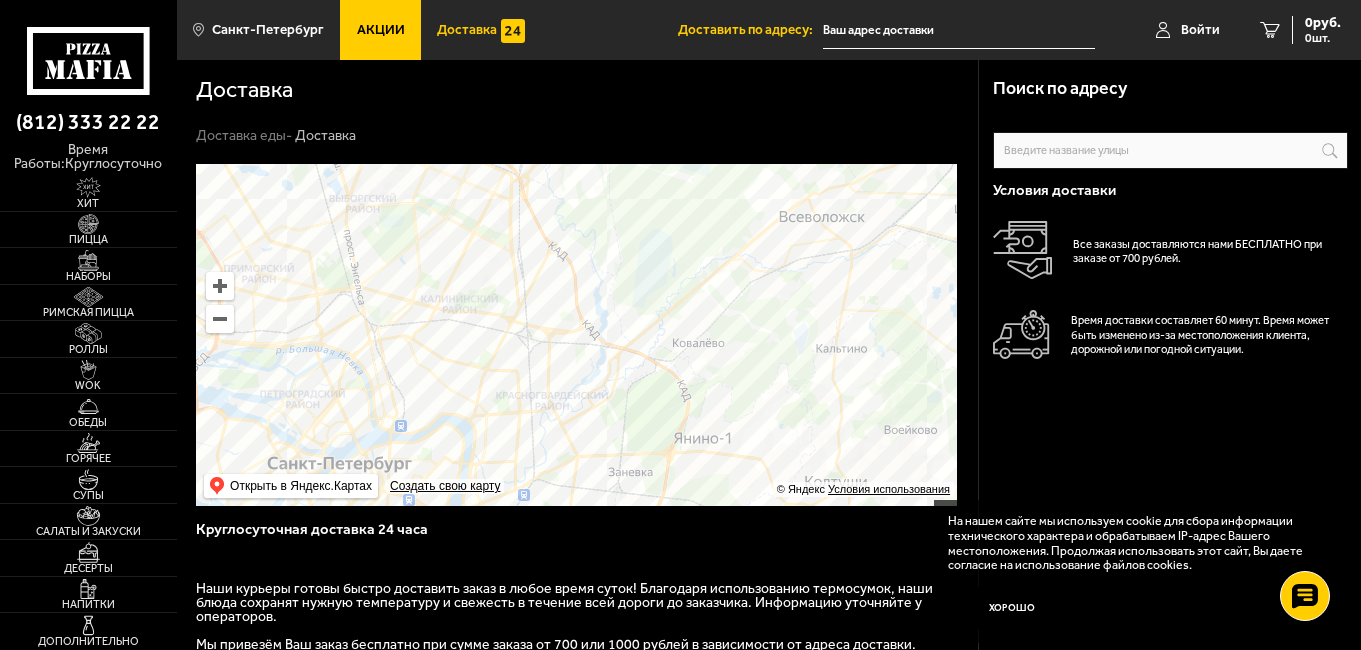 drag, startPoint x: 613, startPoint y: 168, endPoint x: 566, endPoint y: 520, distance: 355.12393 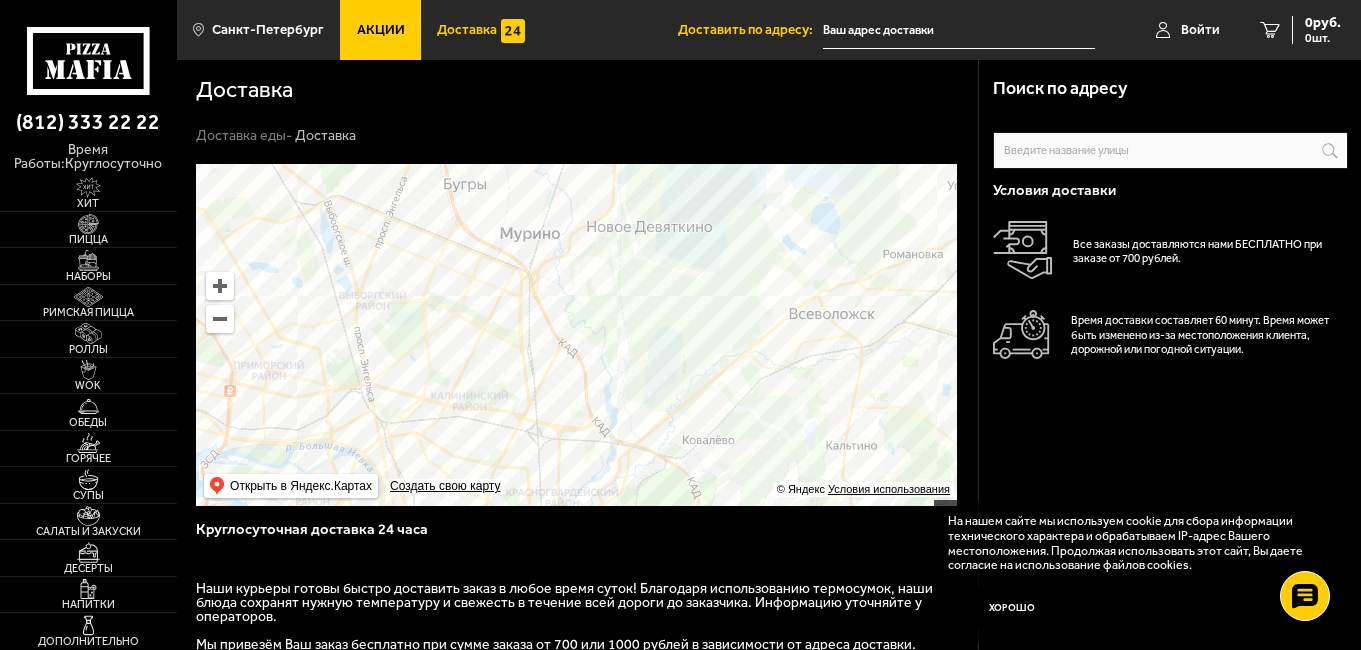 drag, startPoint x: 593, startPoint y: 346, endPoint x: 591, endPoint y: 413, distance: 67.02985 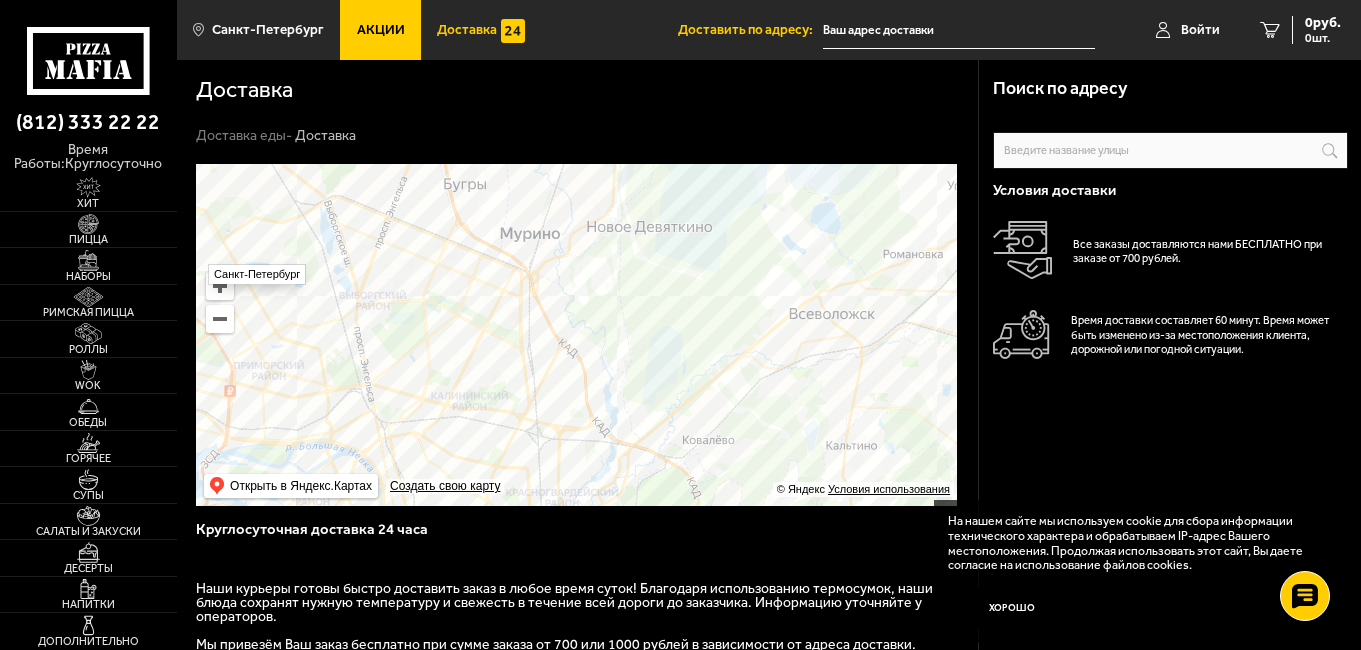 click at bounding box center [220, 286] 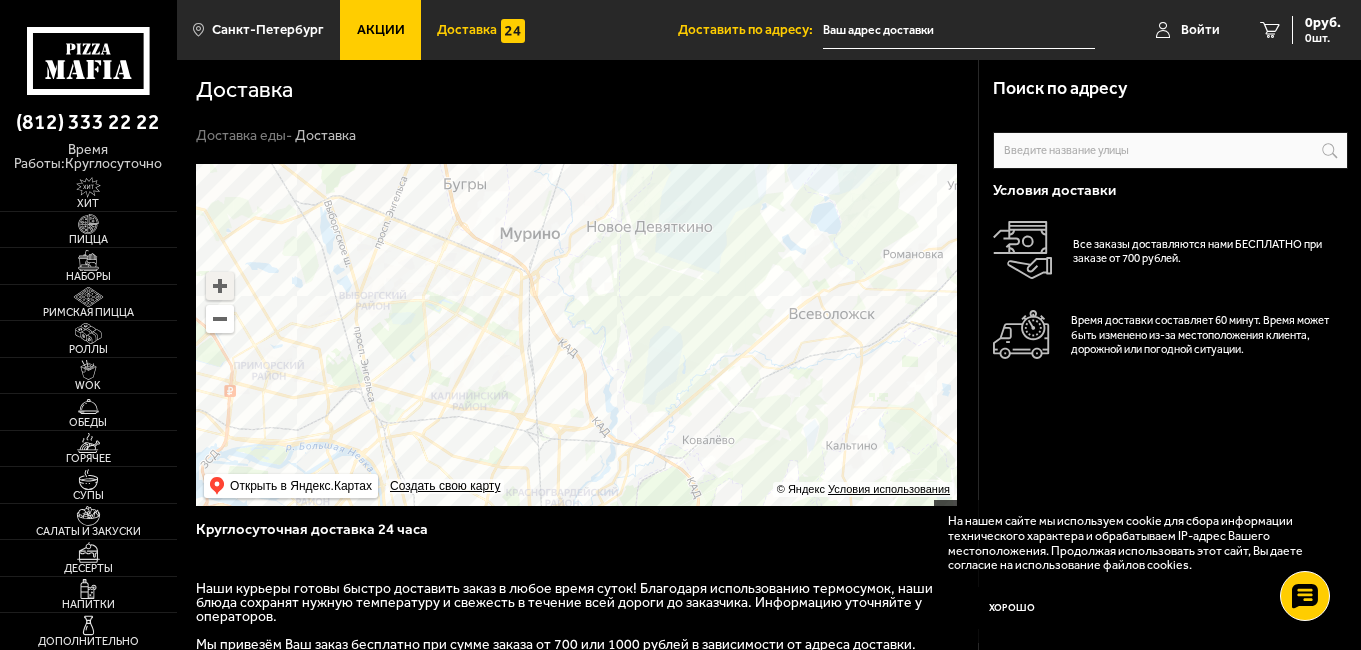 click at bounding box center [220, 286] 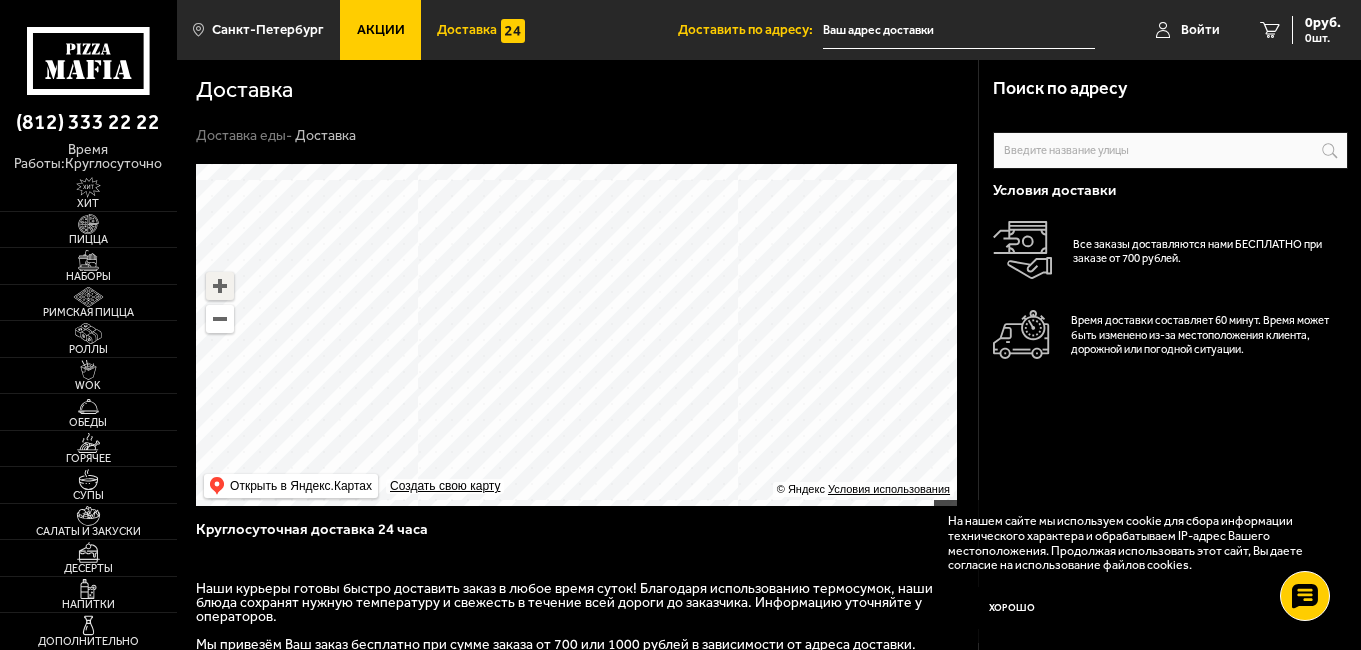 click at bounding box center [220, 286] 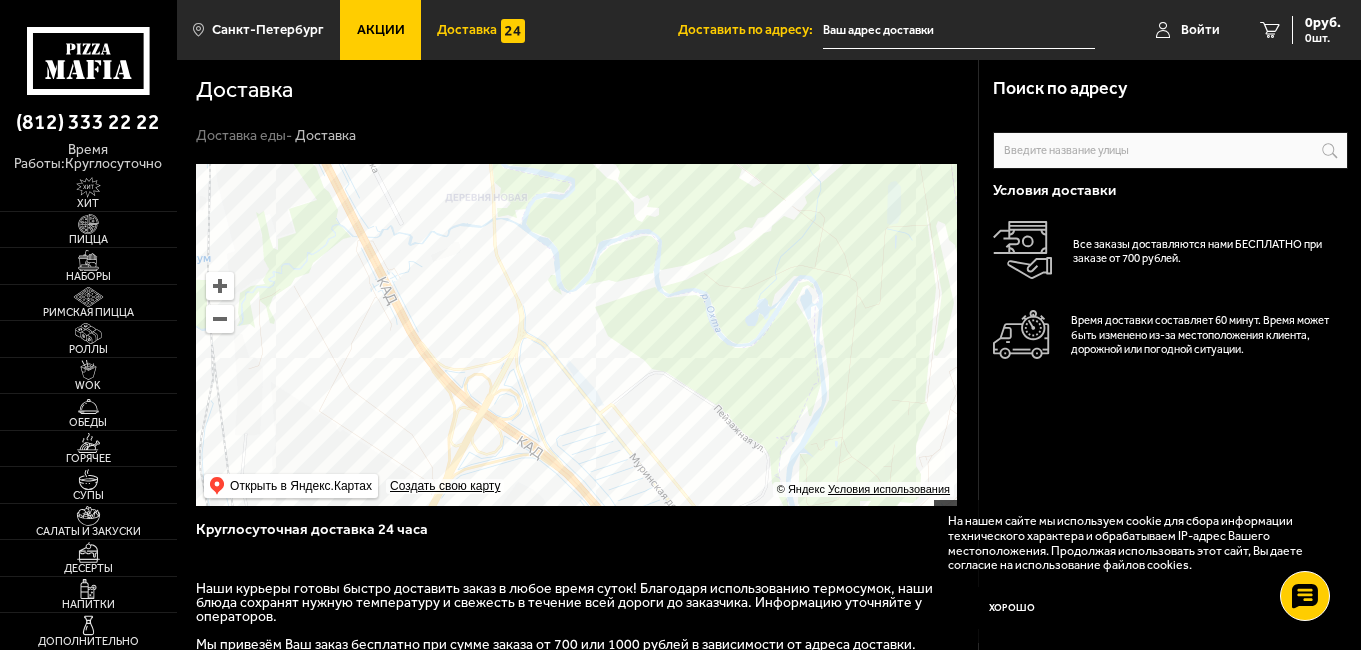 drag, startPoint x: 347, startPoint y: 327, endPoint x: 376, endPoint y: 349, distance: 36.40055 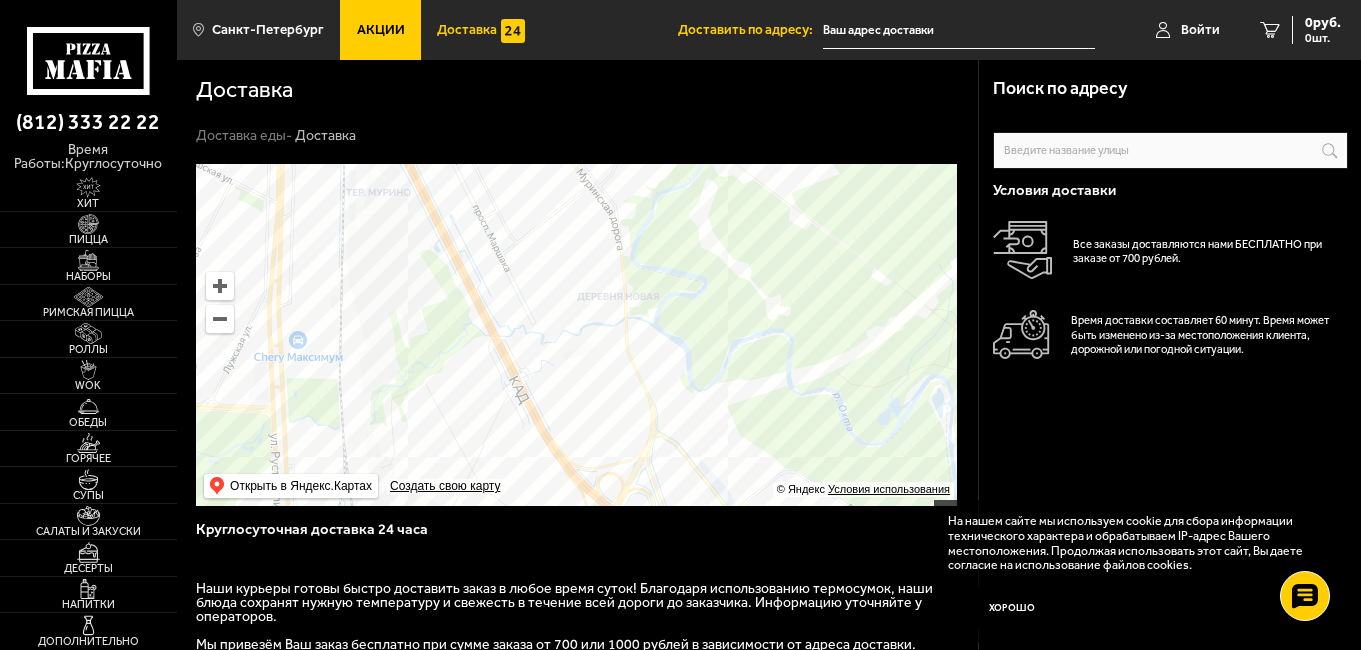 drag, startPoint x: 425, startPoint y: 379, endPoint x: 462, endPoint y: 422, distance: 56.727417 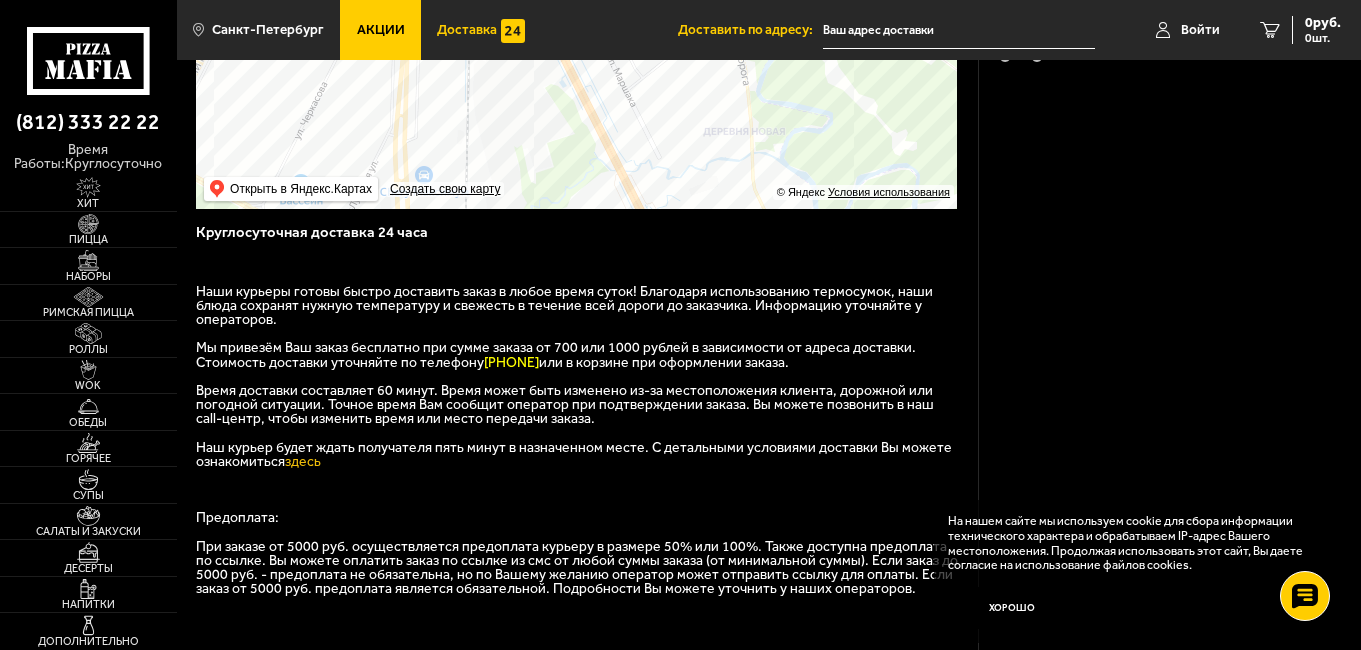 scroll, scrollTop: 0, scrollLeft: 0, axis: both 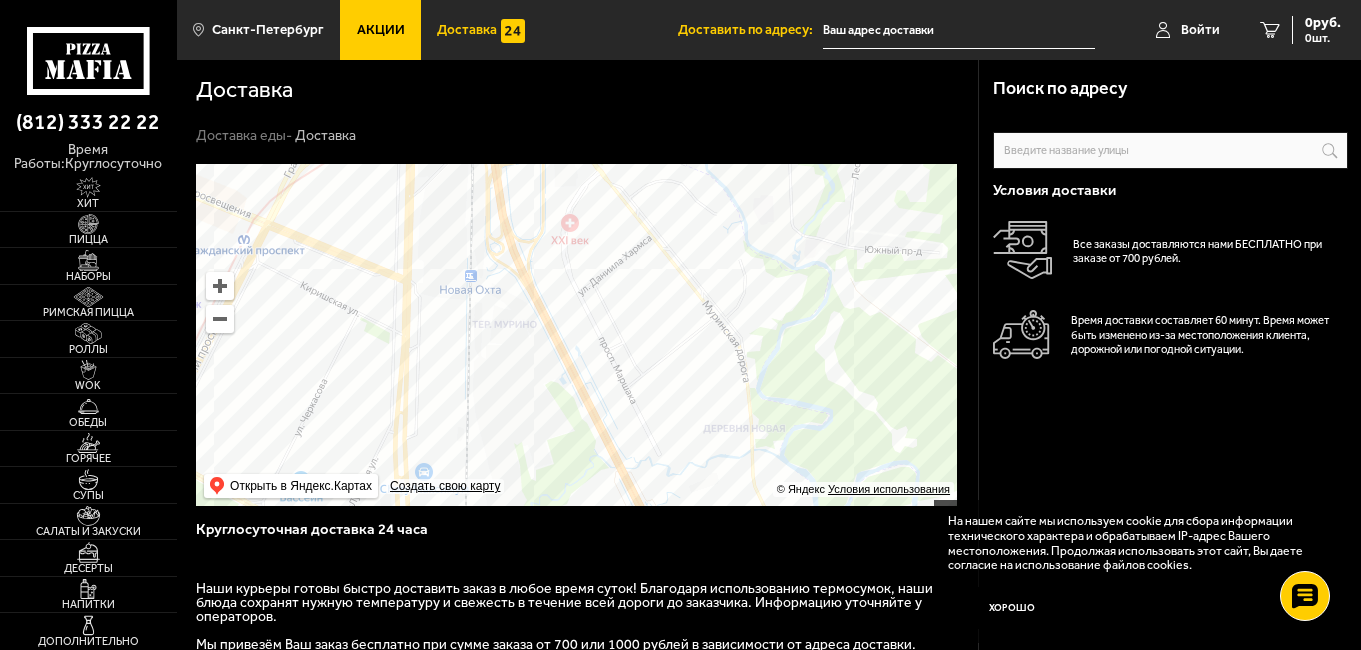 click on "Акции" at bounding box center [380, 30] 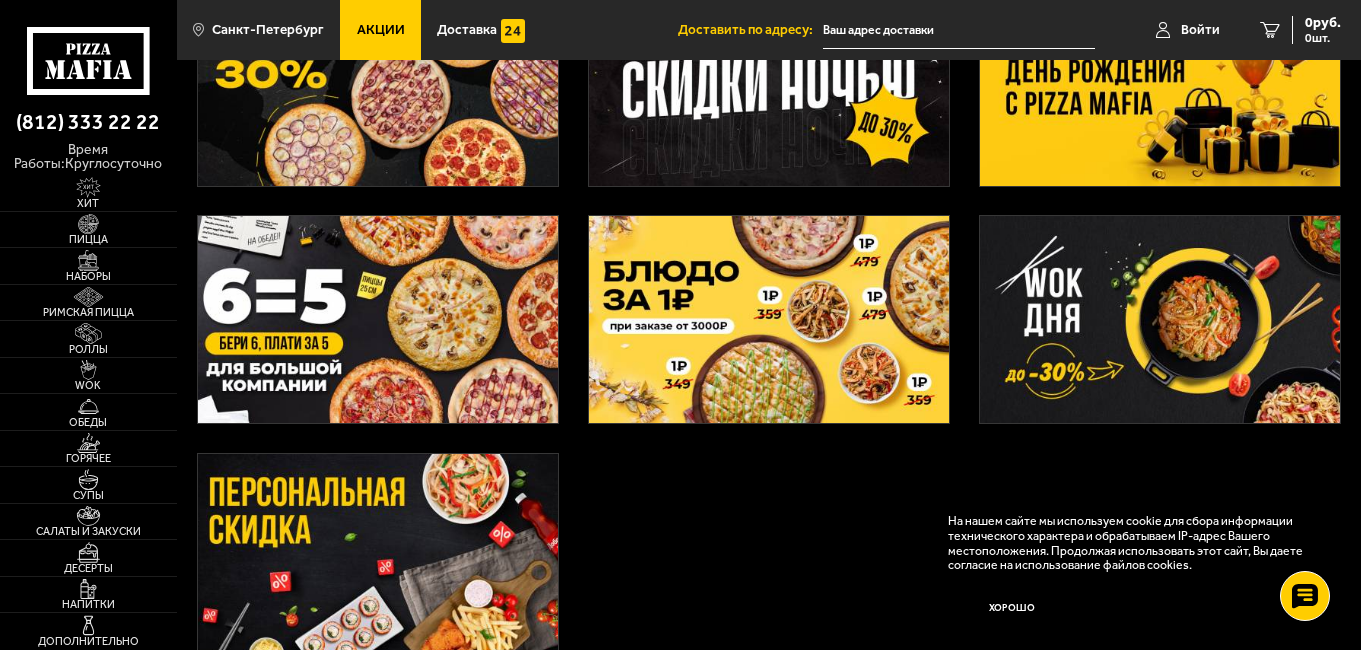 scroll, scrollTop: 389, scrollLeft: 0, axis: vertical 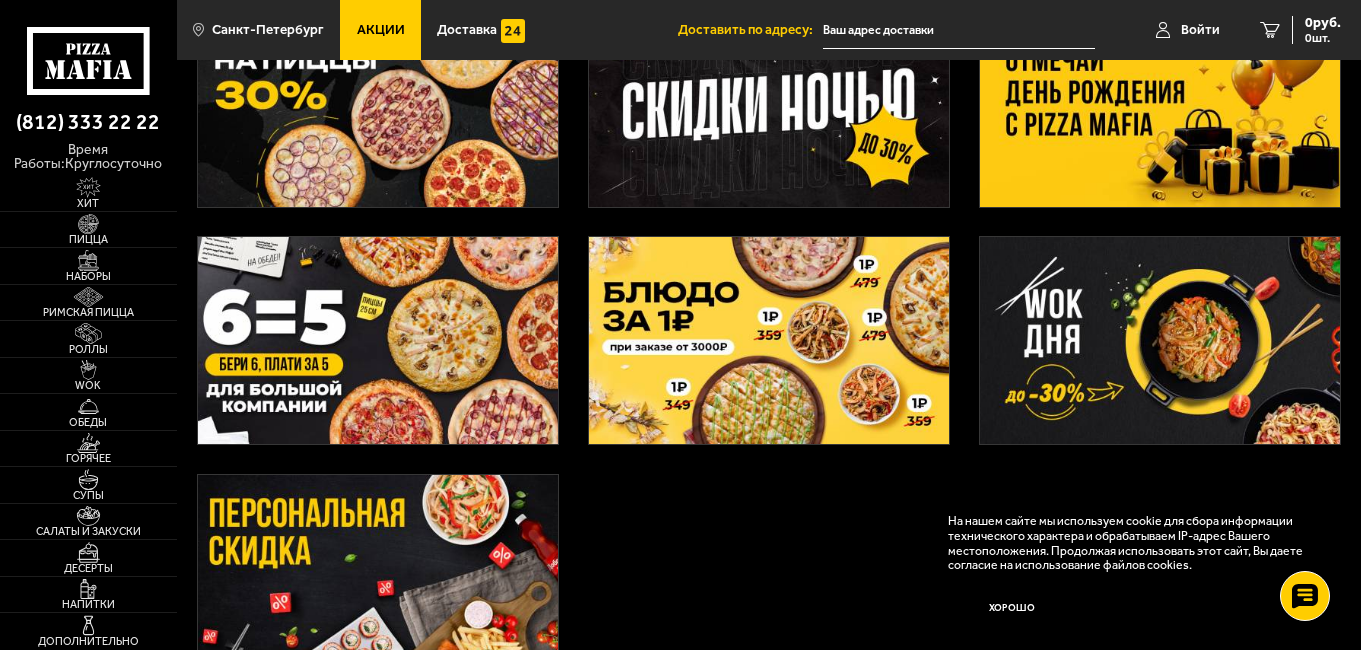 click at bounding box center [1160, 103] 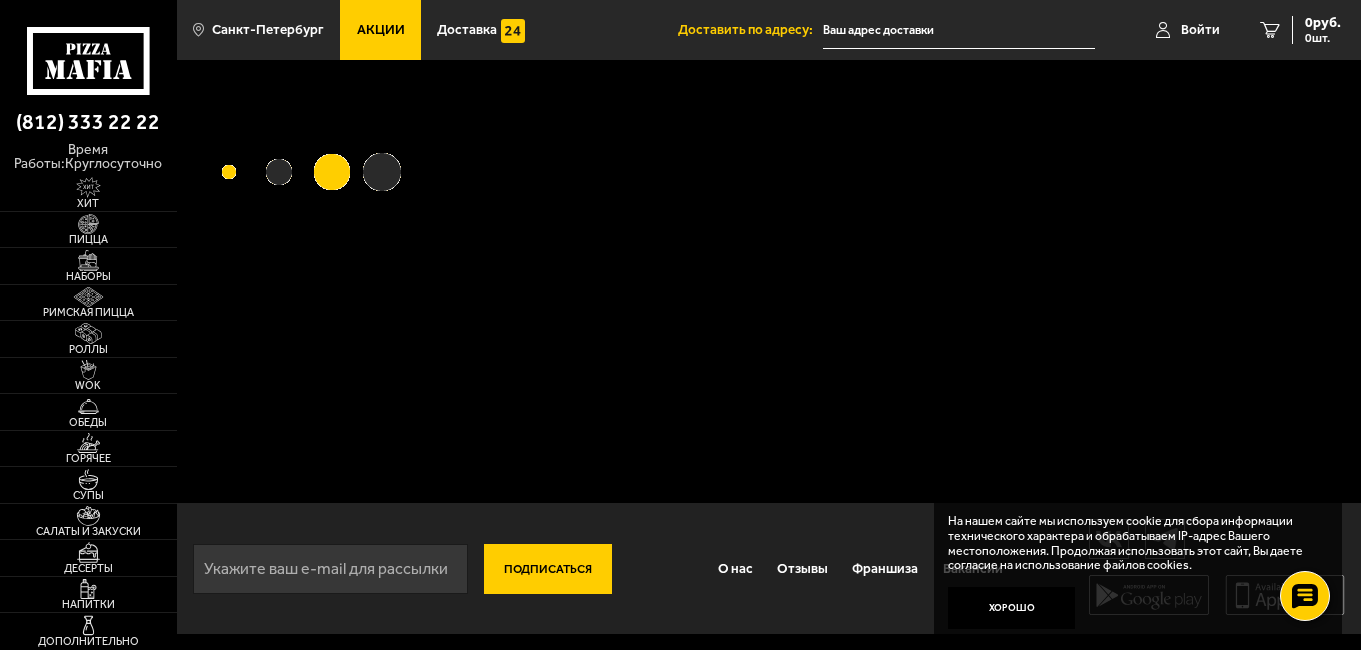 scroll, scrollTop: 0, scrollLeft: 0, axis: both 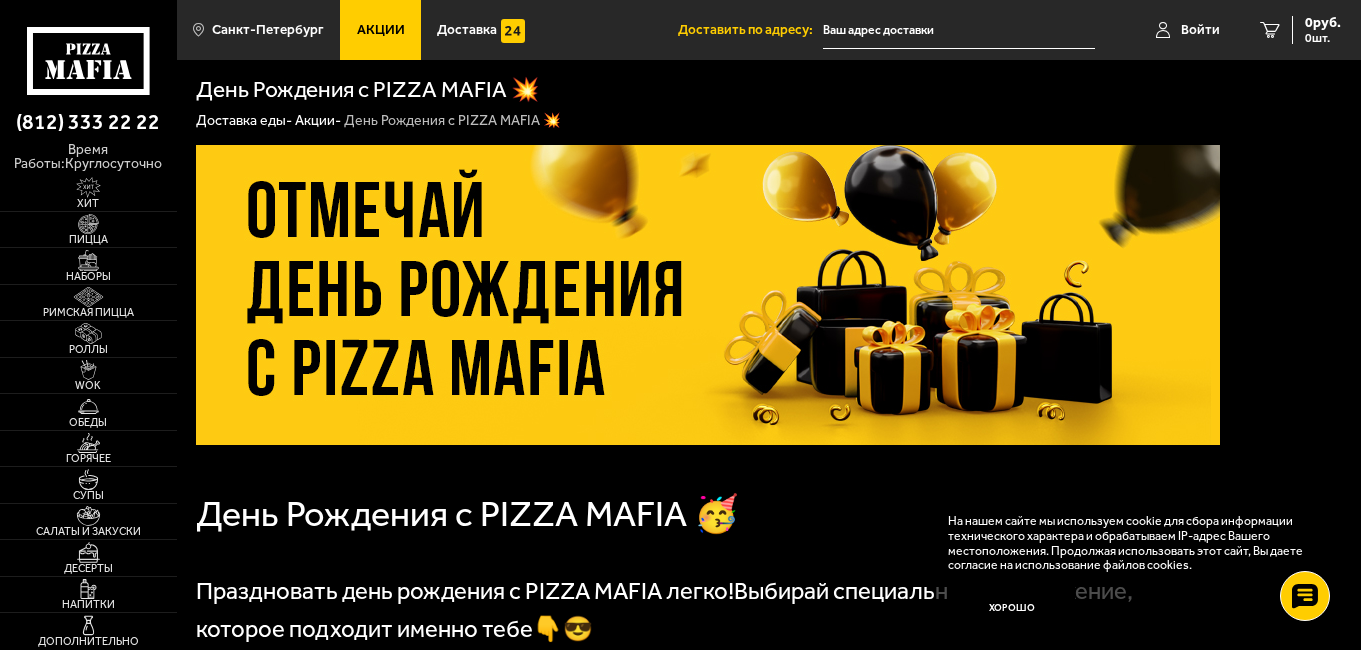 click on "Акции" at bounding box center (381, 30) 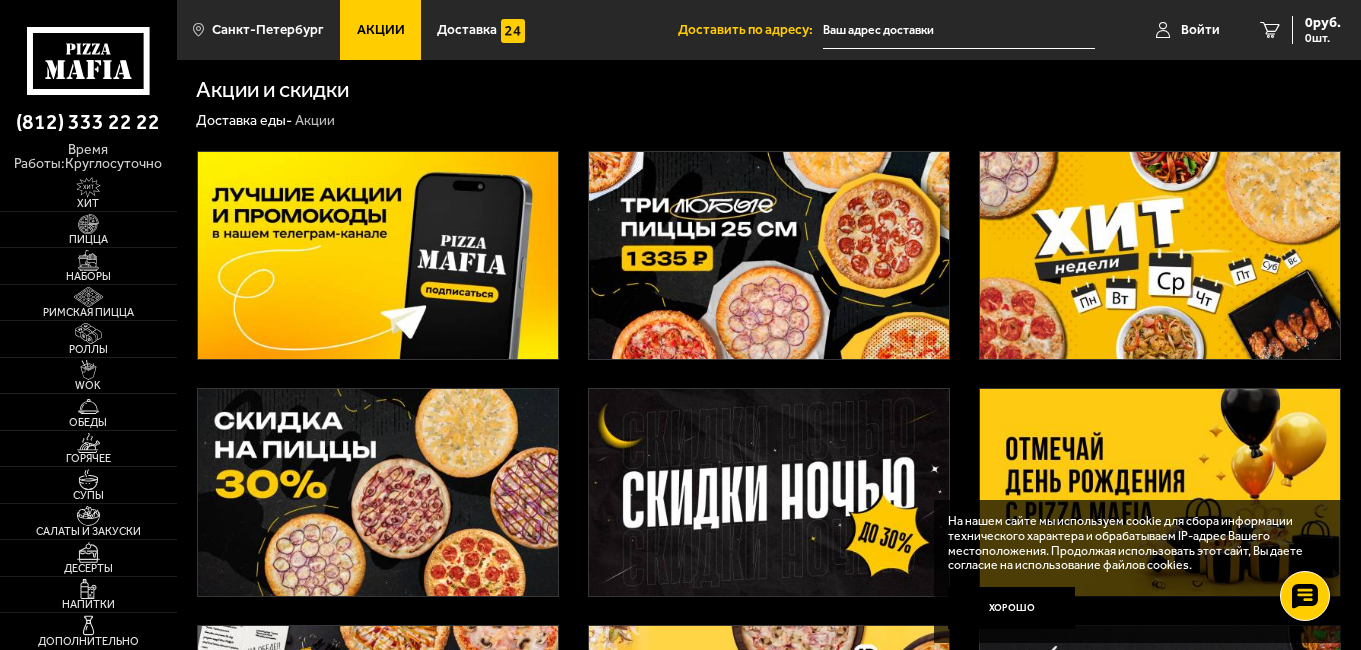 click at bounding box center (769, 492) 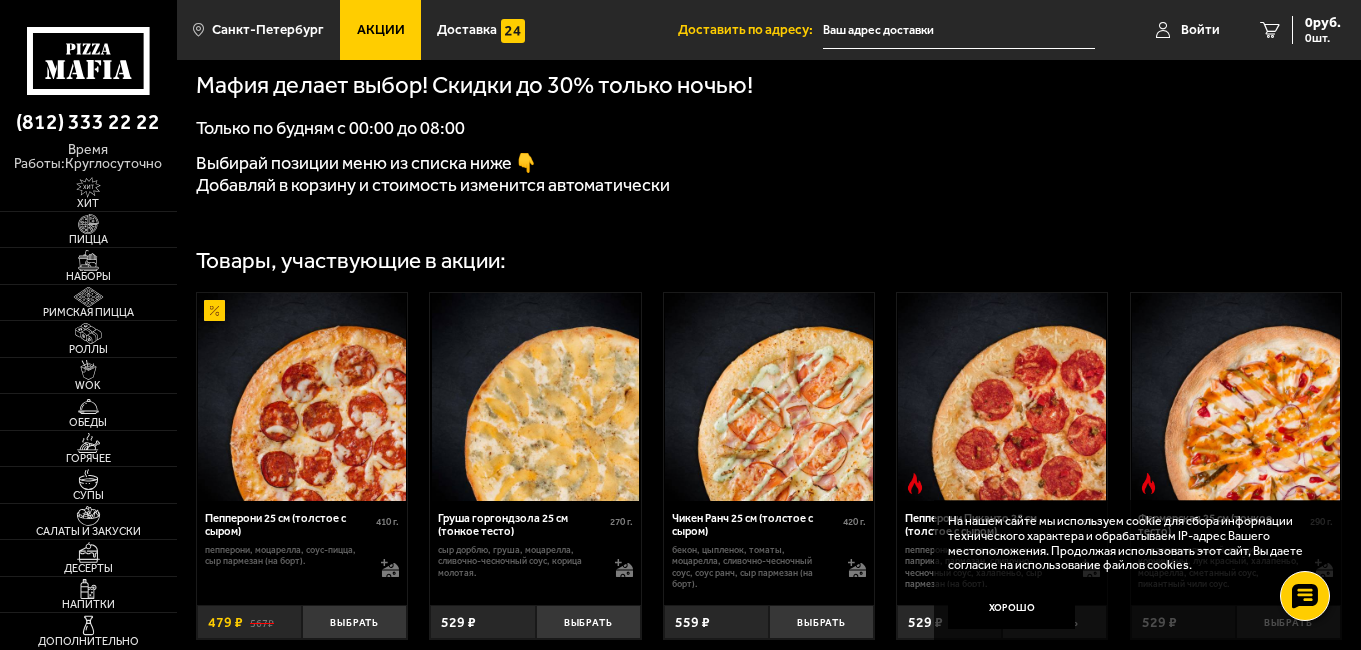 scroll, scrollTop: 383, scrollLeft: 0, axis: vertical 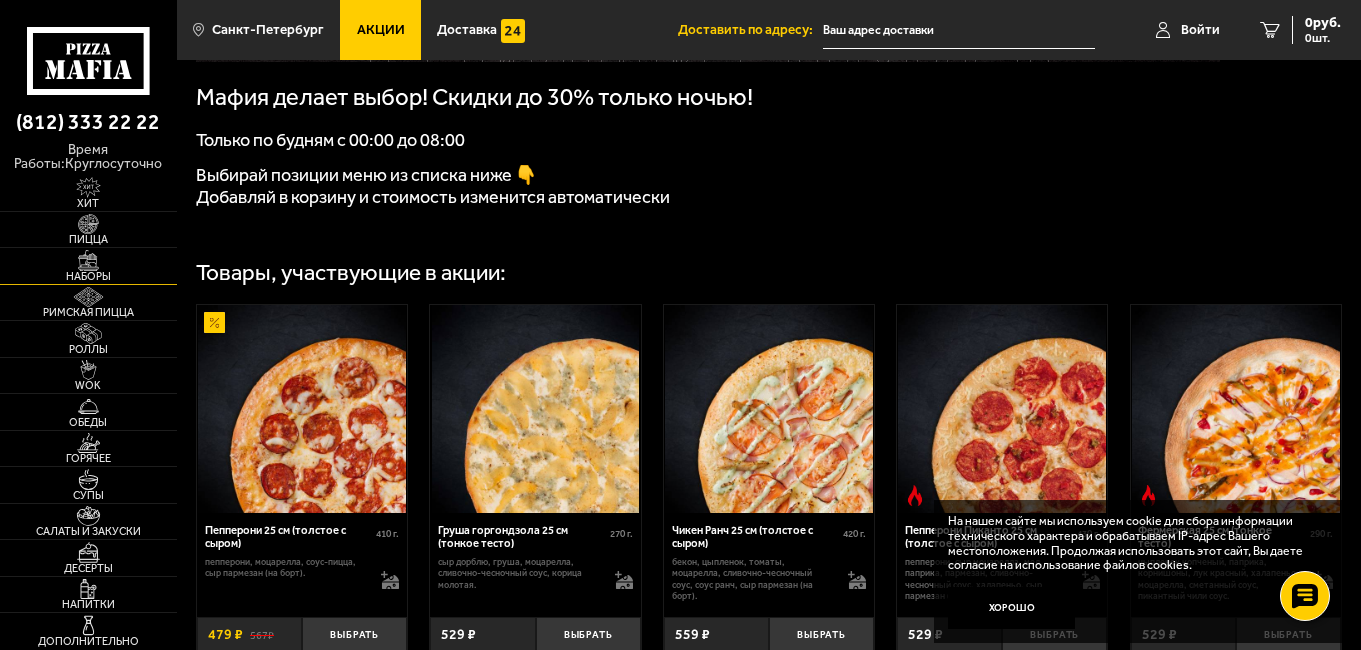 click on "Наборы" at bounding box center [88, 266] 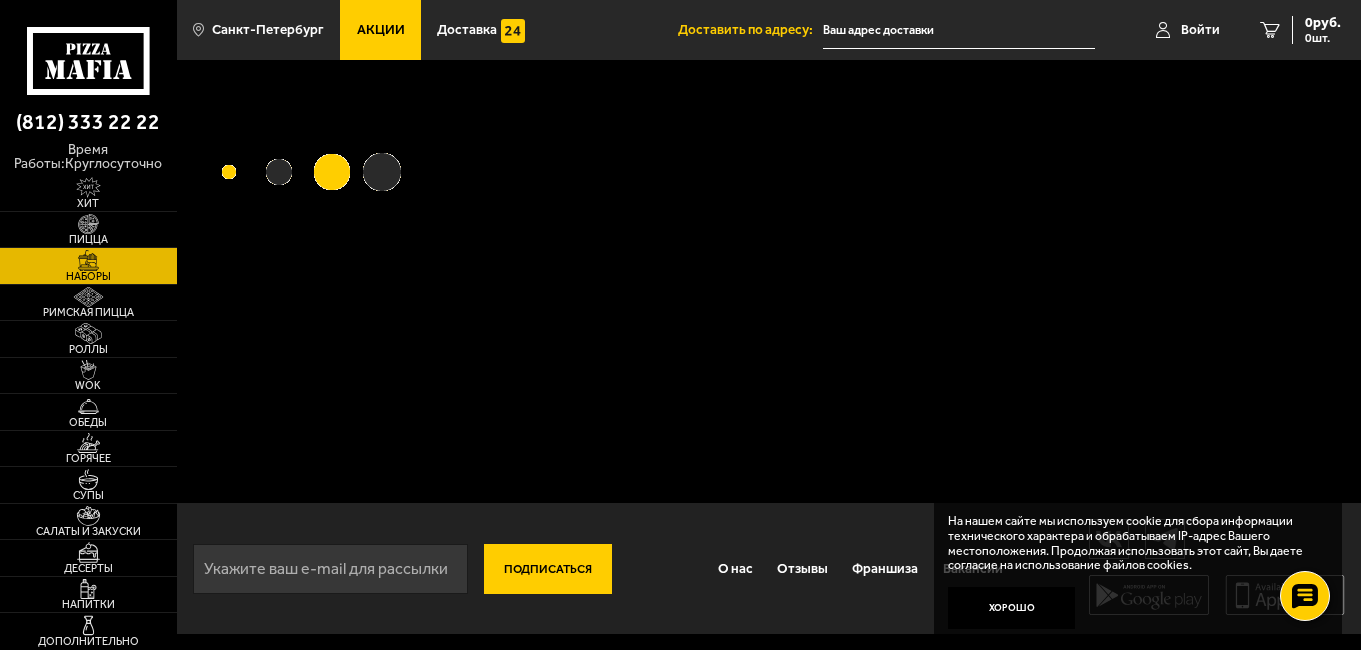 scroll, scrollTop: 0, scrollLeft: 0, axis: both 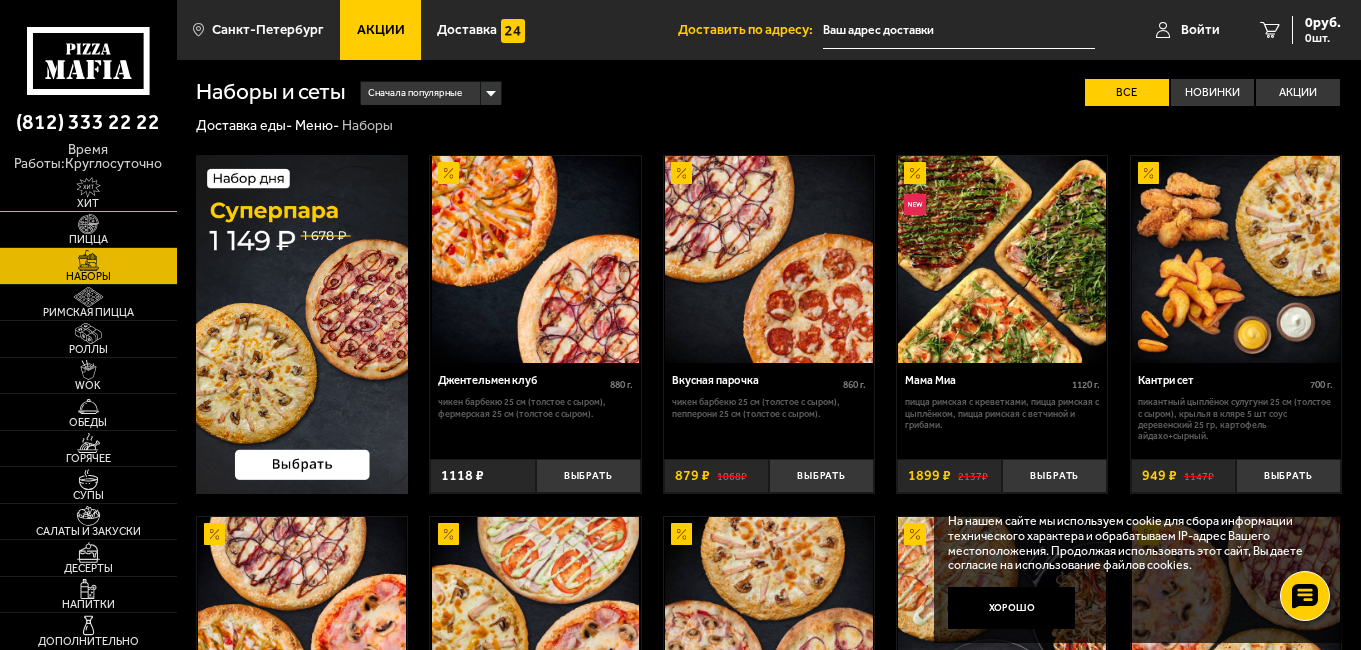 click at bounding box center [88, 187] 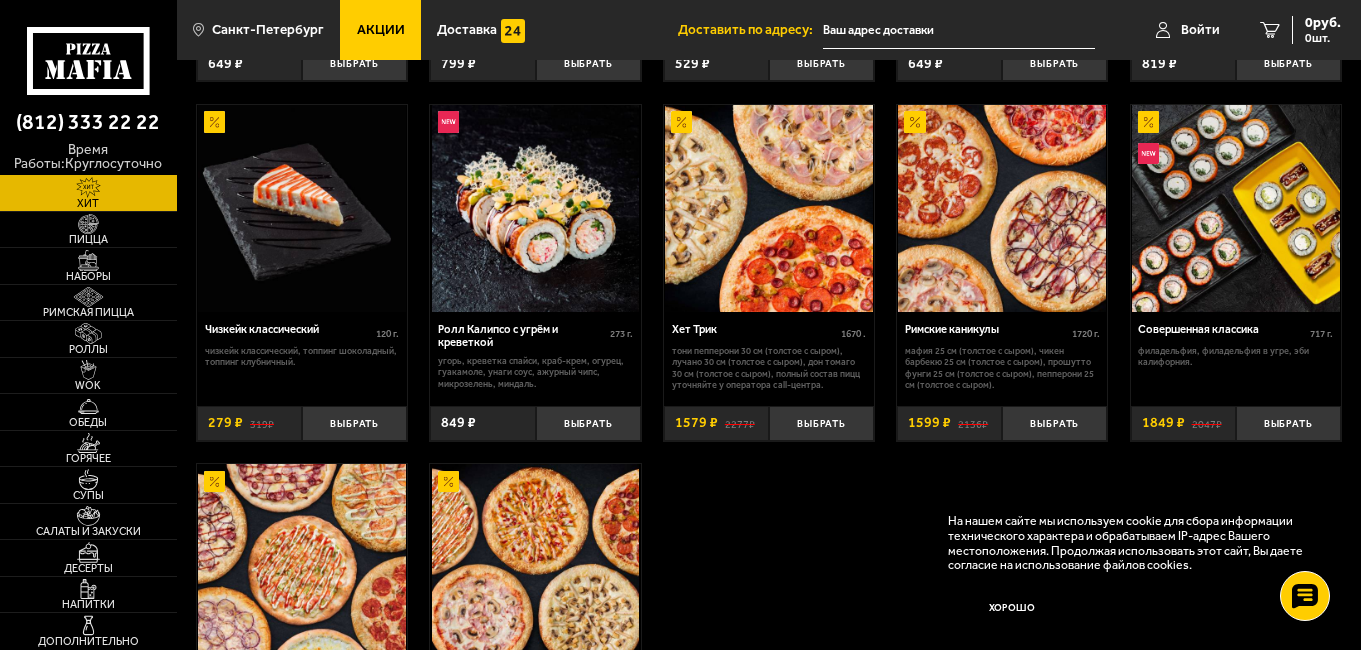 scroll, scrollTop: 0, scrollLeft: 0, axis: both 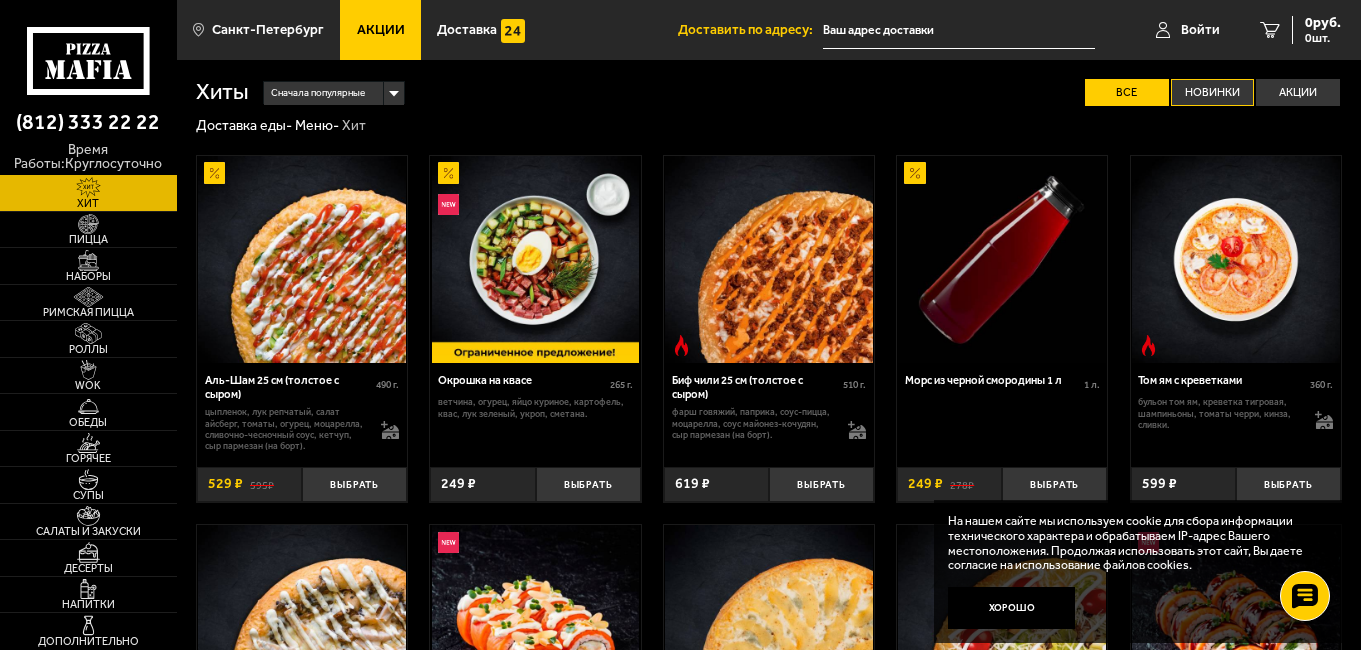 click on "Новинки" at bounding box center (1213, 92) 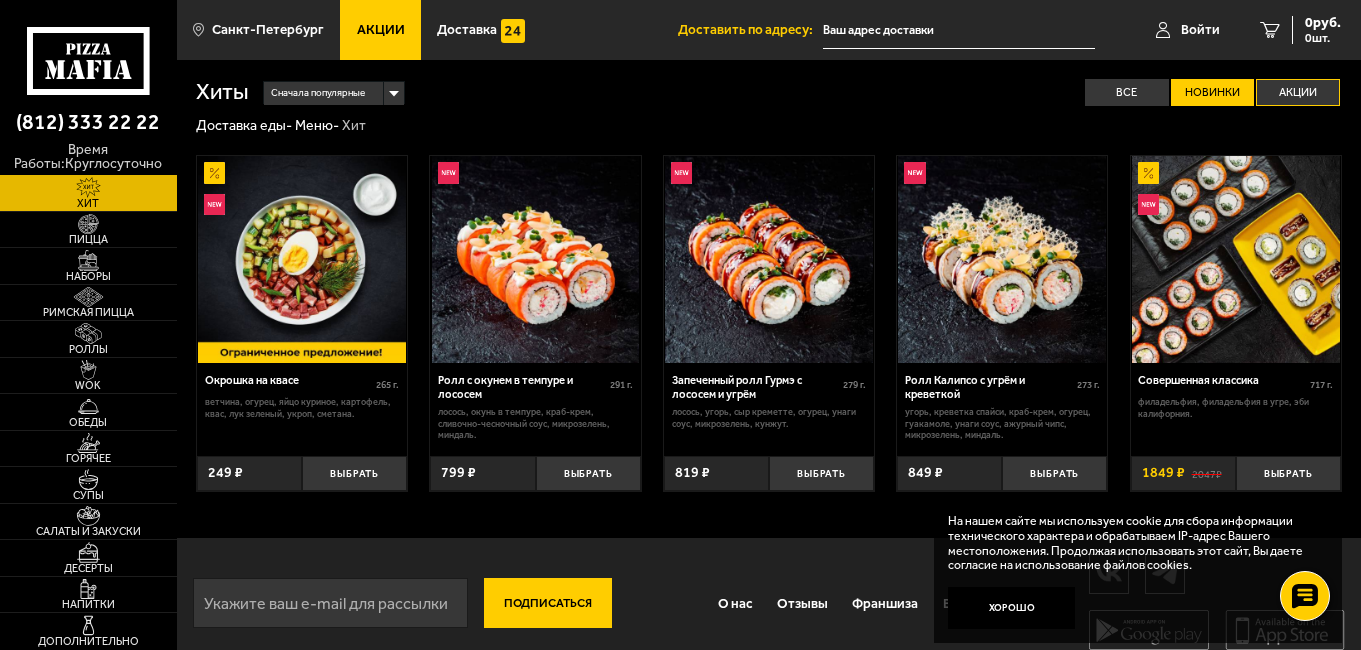 click on "Акции" at bounding box center [1298, 92] 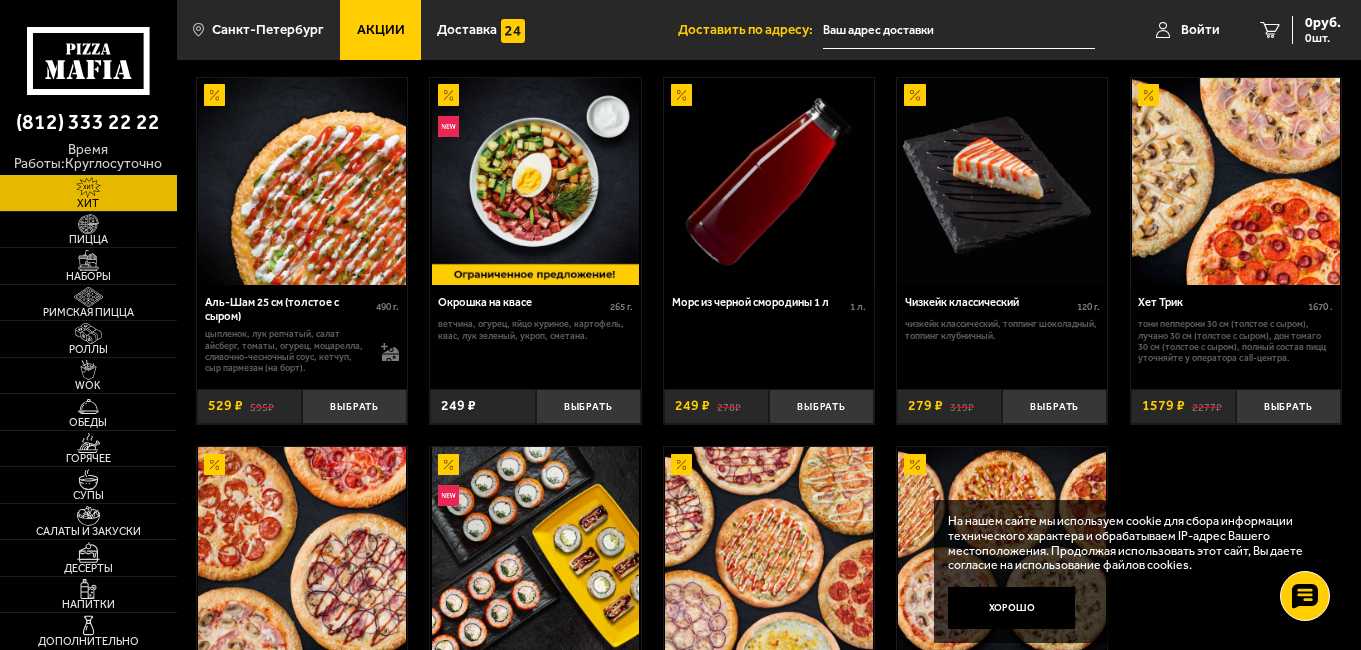 scroll, scrollTop: 48, scrollLeft: 0, axis: vertical 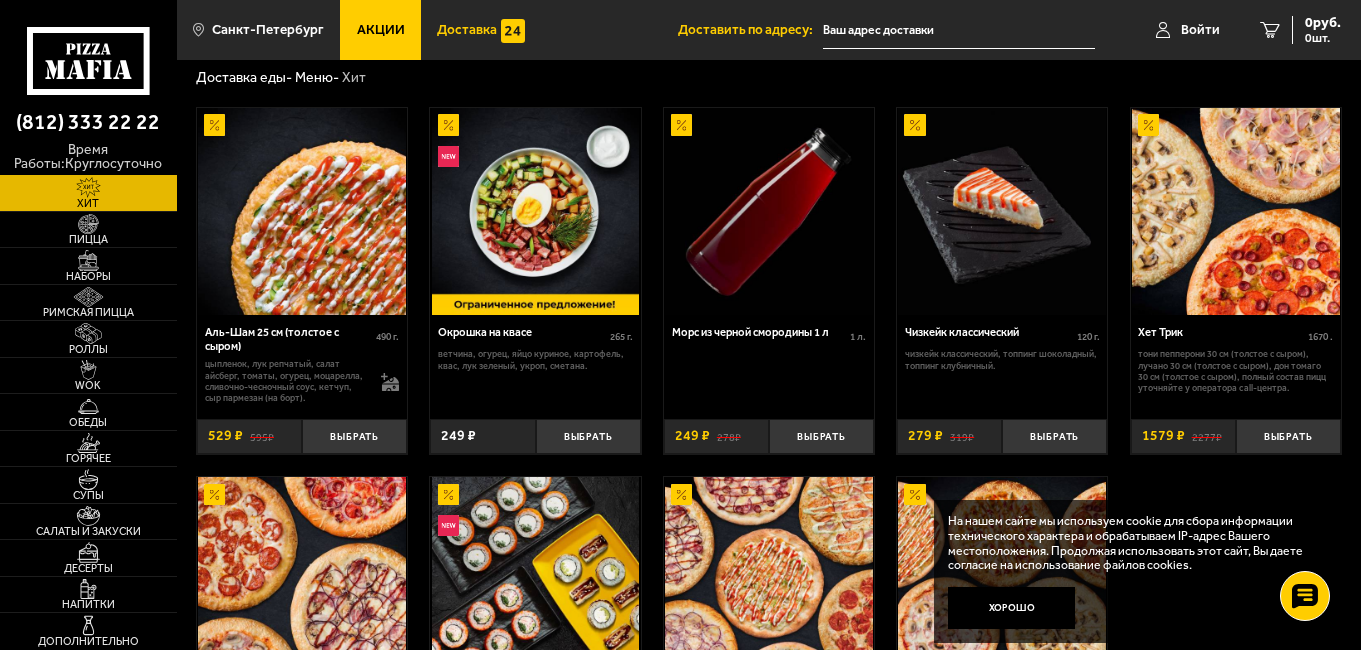 click on "Доставка" at bounding box center [467, 30] 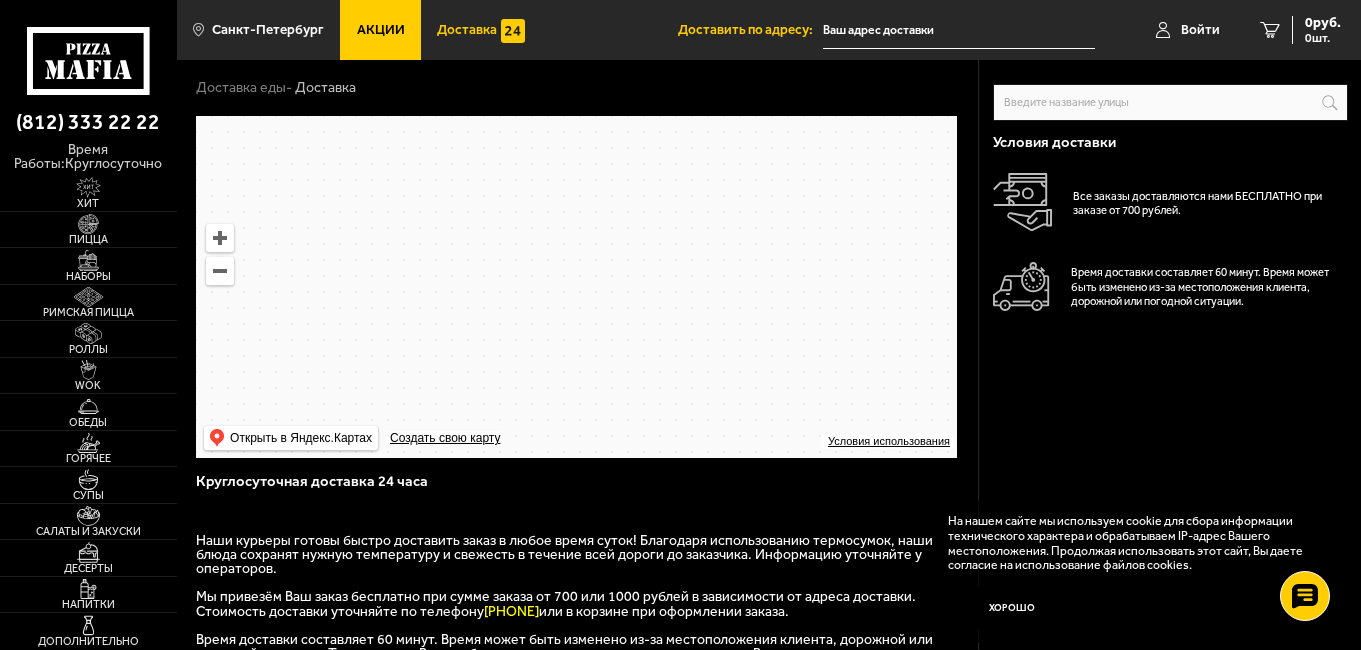 scroll, scrollTop: 0, scrollLeft: 0, axis: both 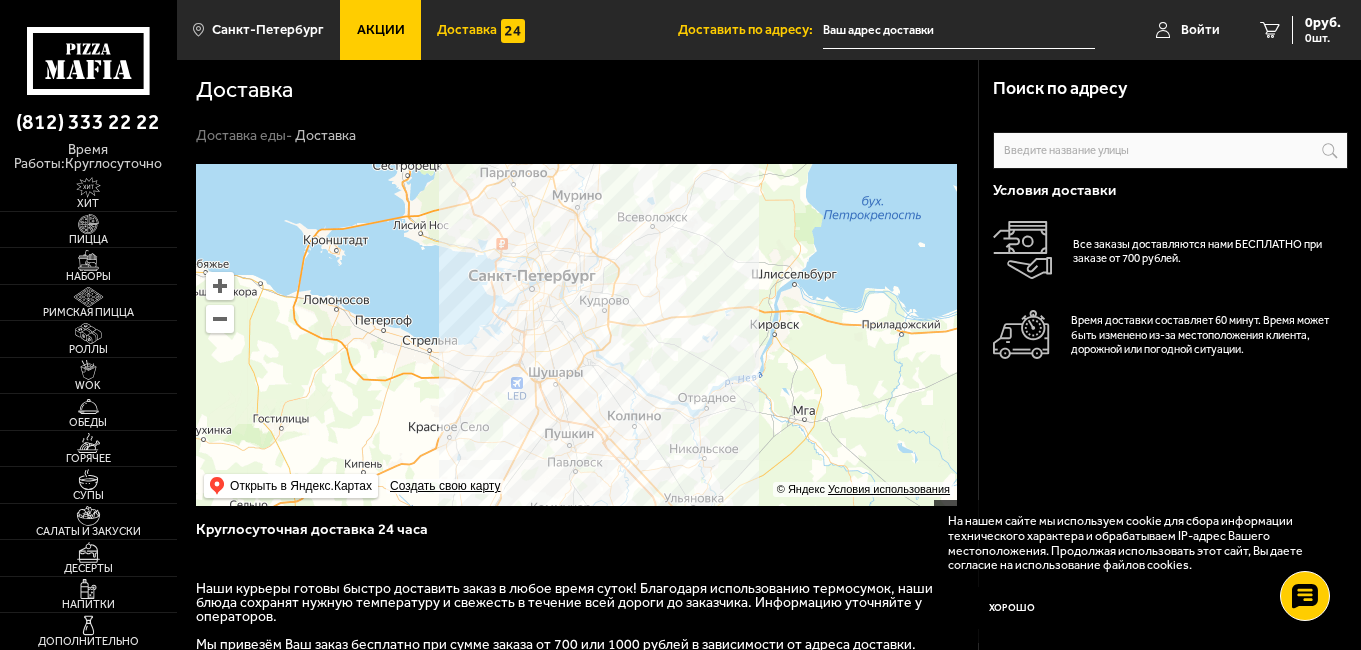 click at bounding box center (0, 0) 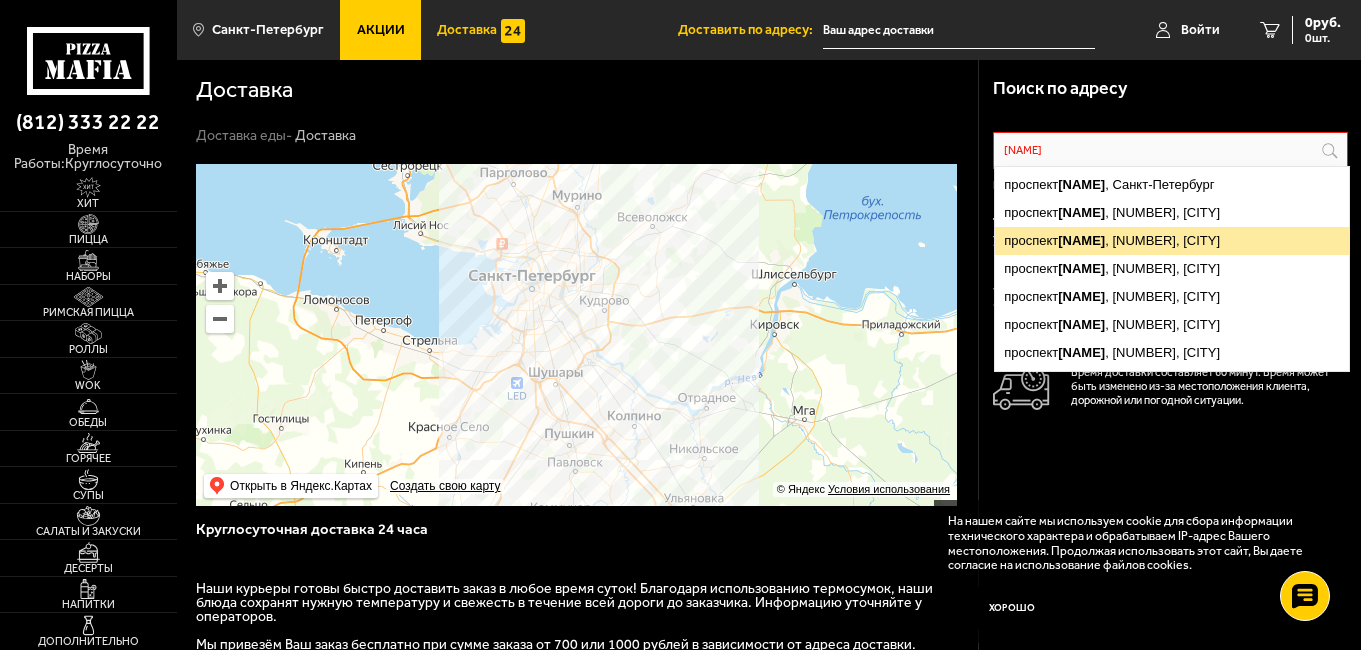 click on "[STREET_NAME] , [NUMBER], [CITY]" at bounding box center [1172, 241] 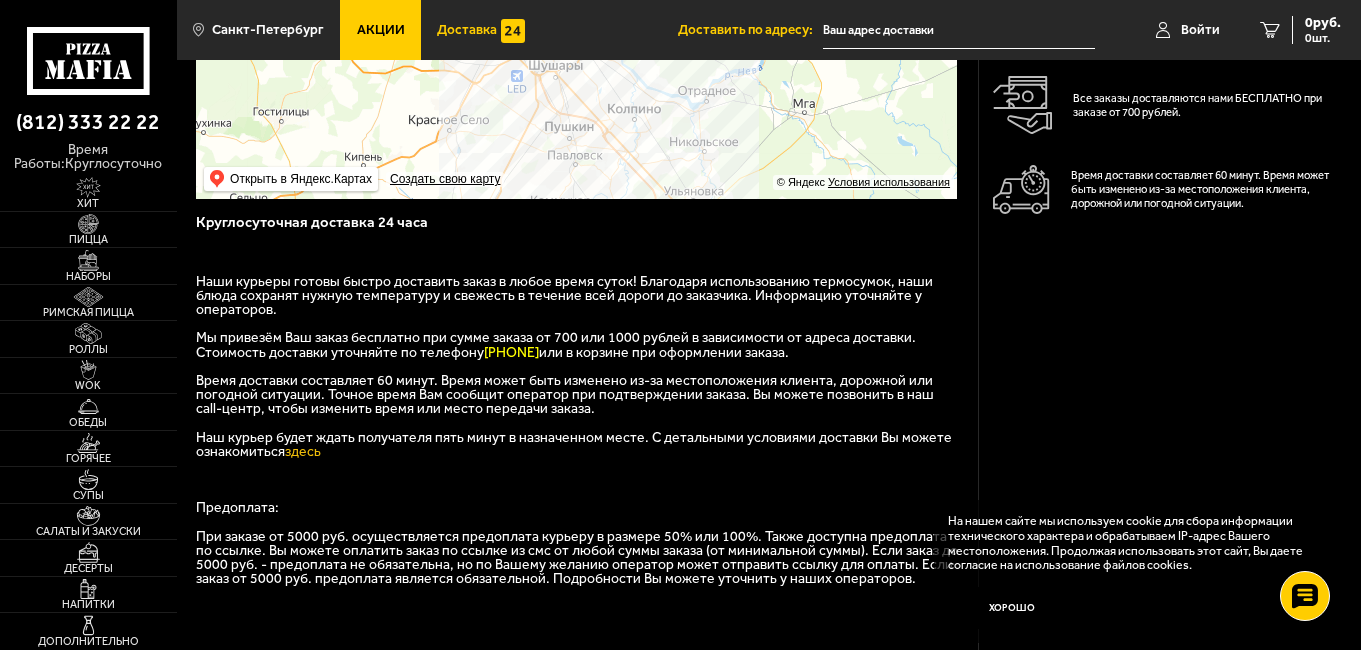 scroll, scrollTop: 305, scrollLeft: 0, axis: vertical 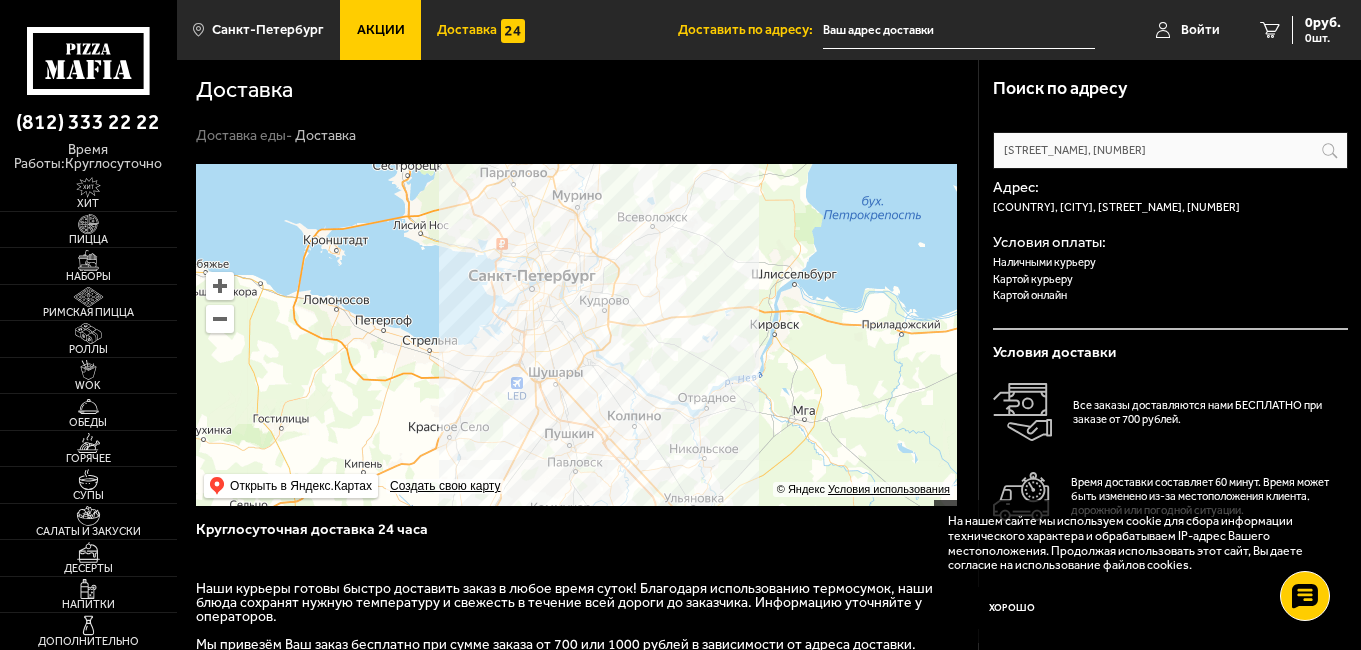 click on "Акции" at bounding box center [381, 30] 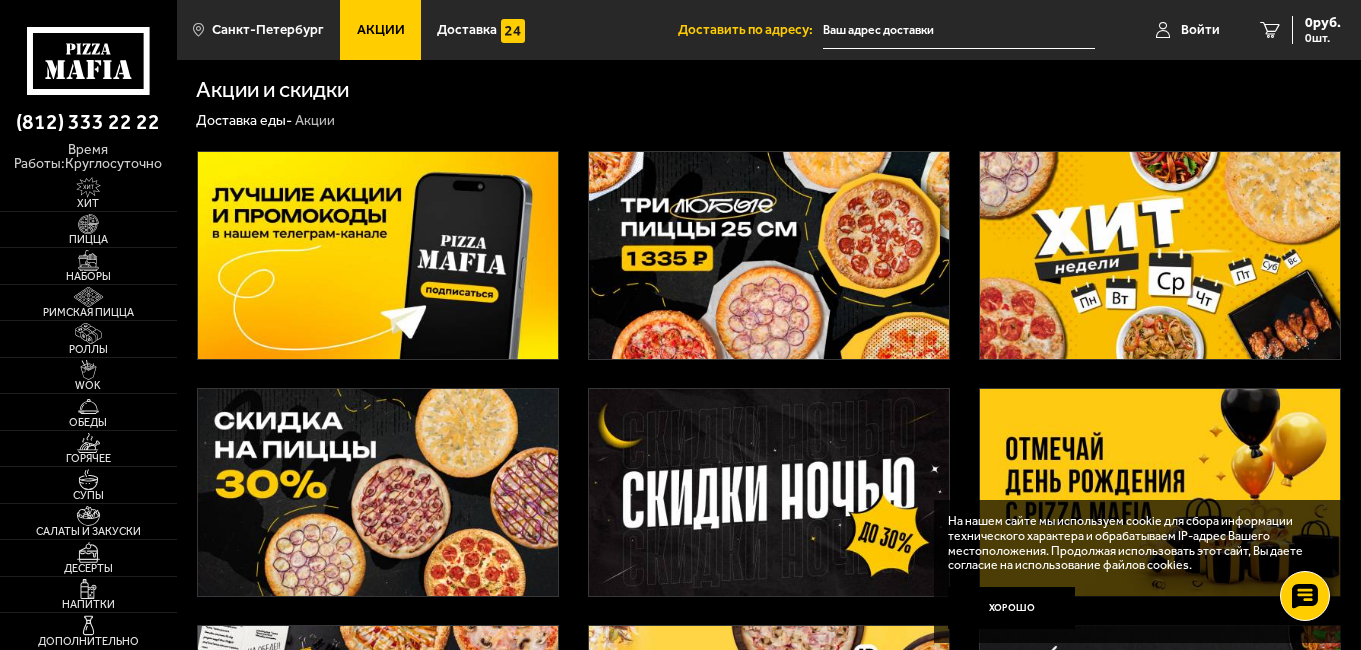 click at bounding box center [378, 255] 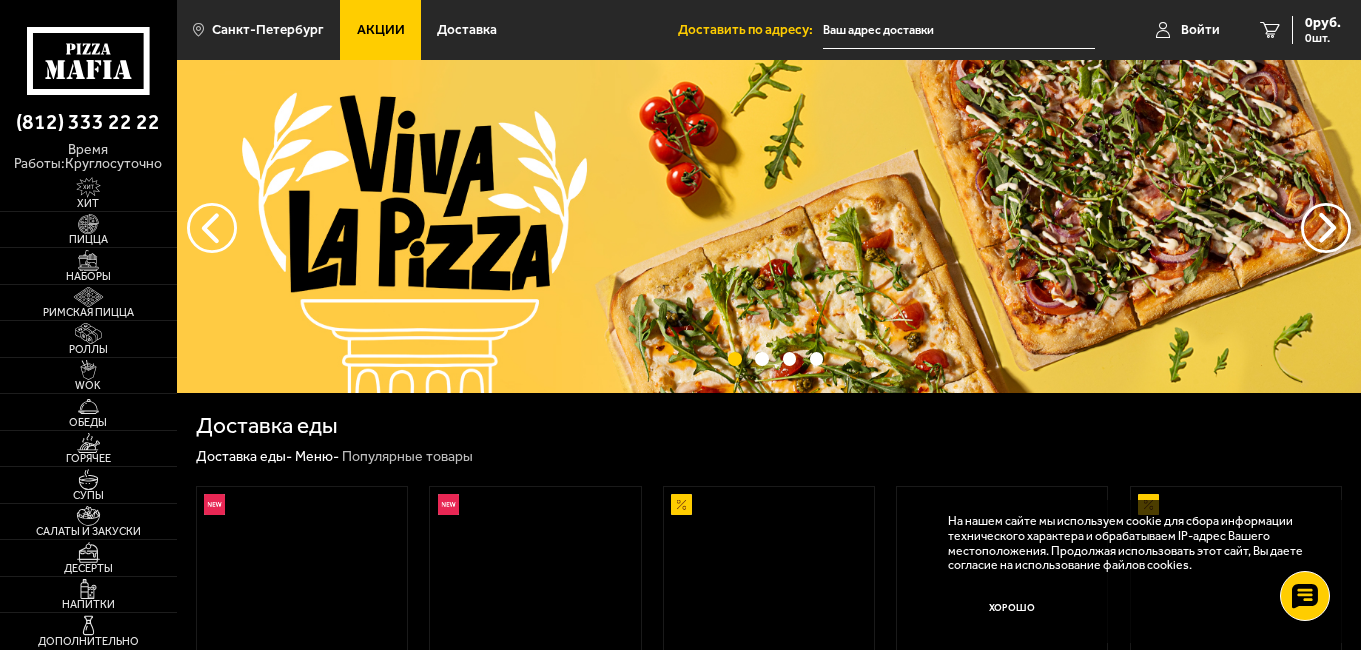 scroll, scrollTop: 0, scrollLeft: 0, axis: both 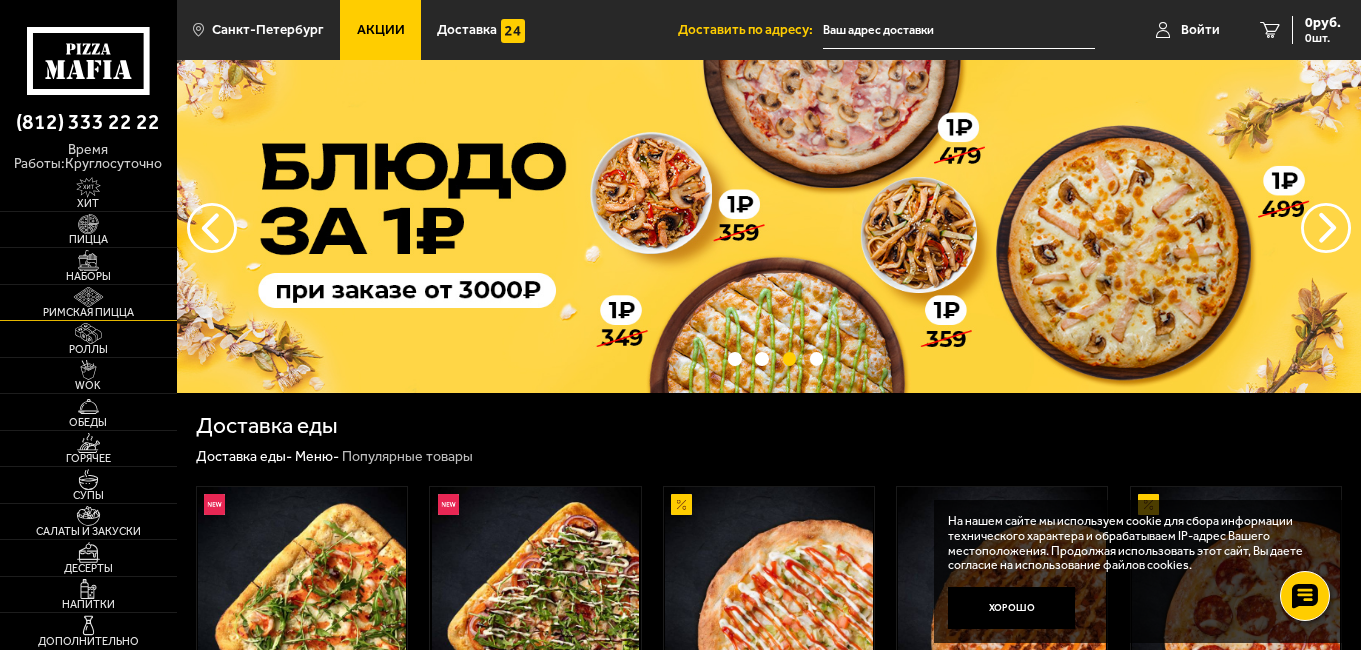 click on "Римская пицца" at bounding box center [88, 303] 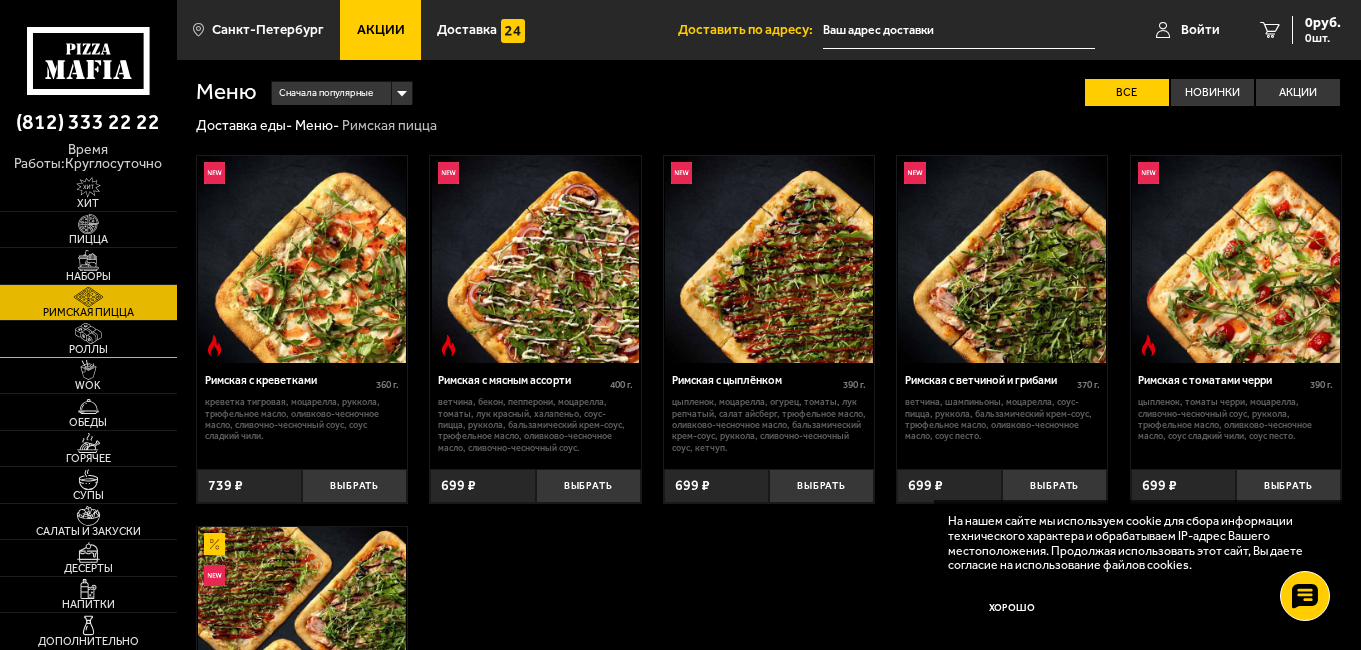 click on "Роллы" at bounding box center [88, 339] 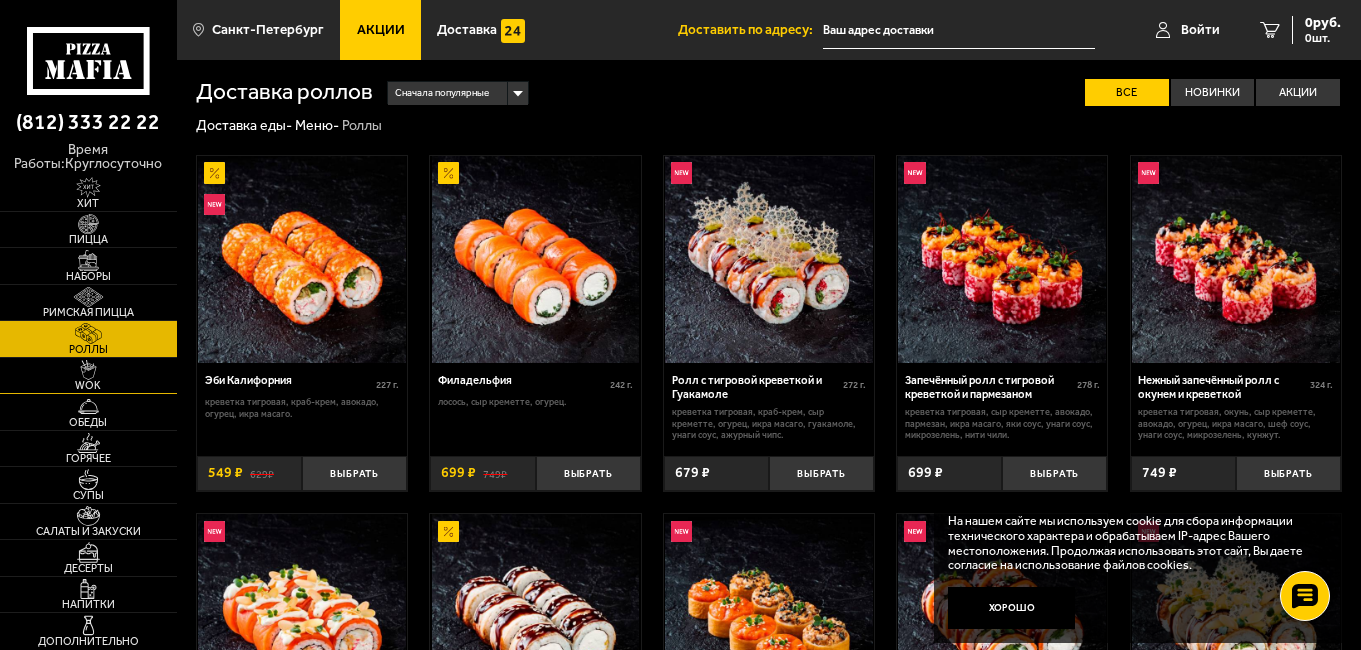 click on "WOK" at bounding box center (88, 376) 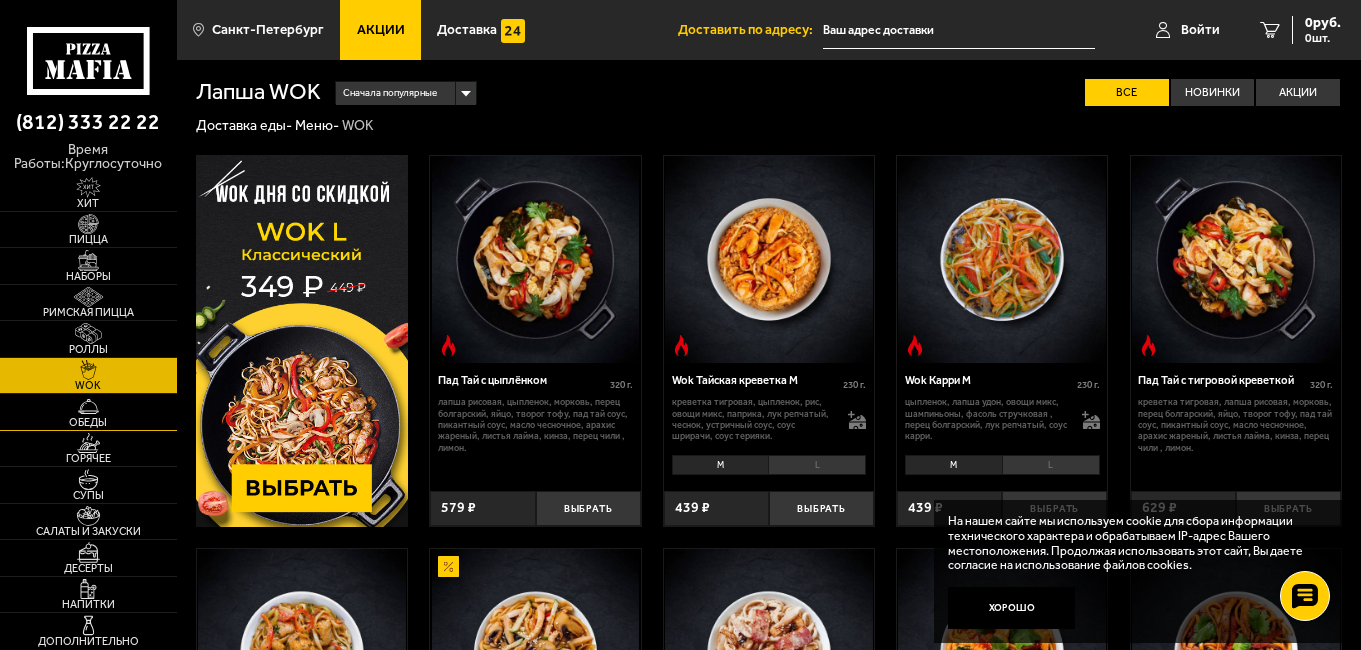 click on "Обеды" at bounding box center [88, 422] 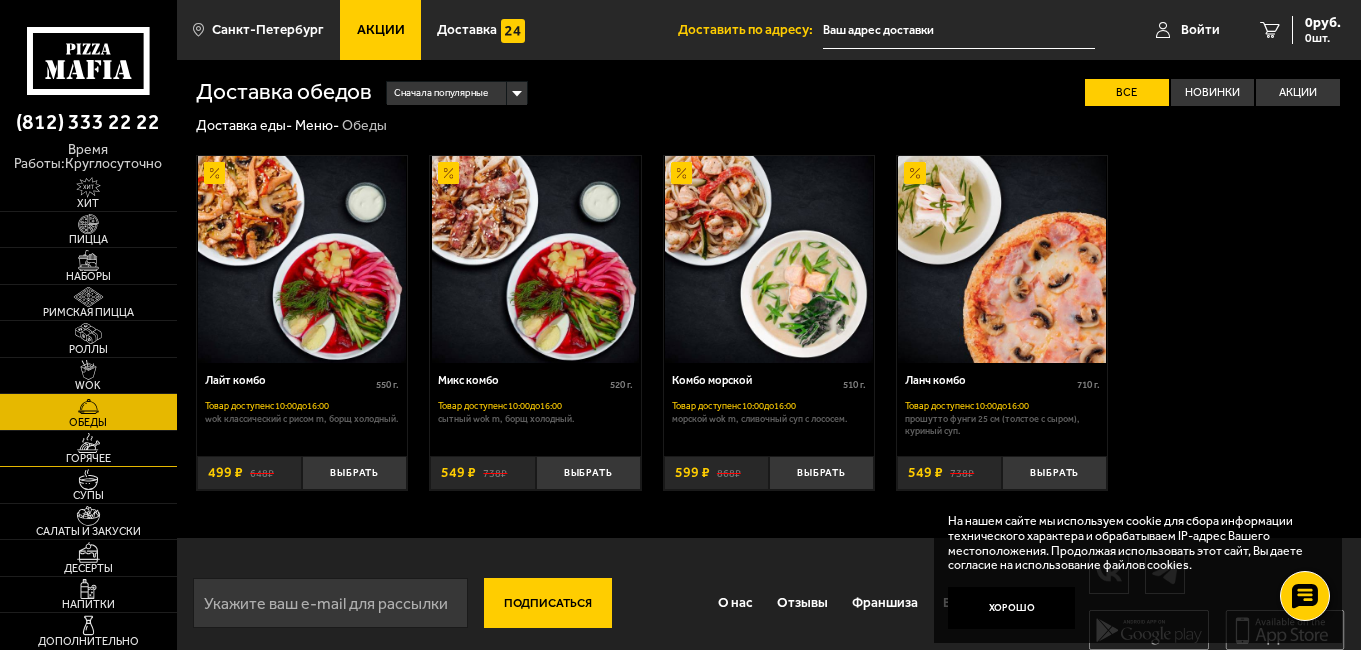 click at bounding box center (88, 443) 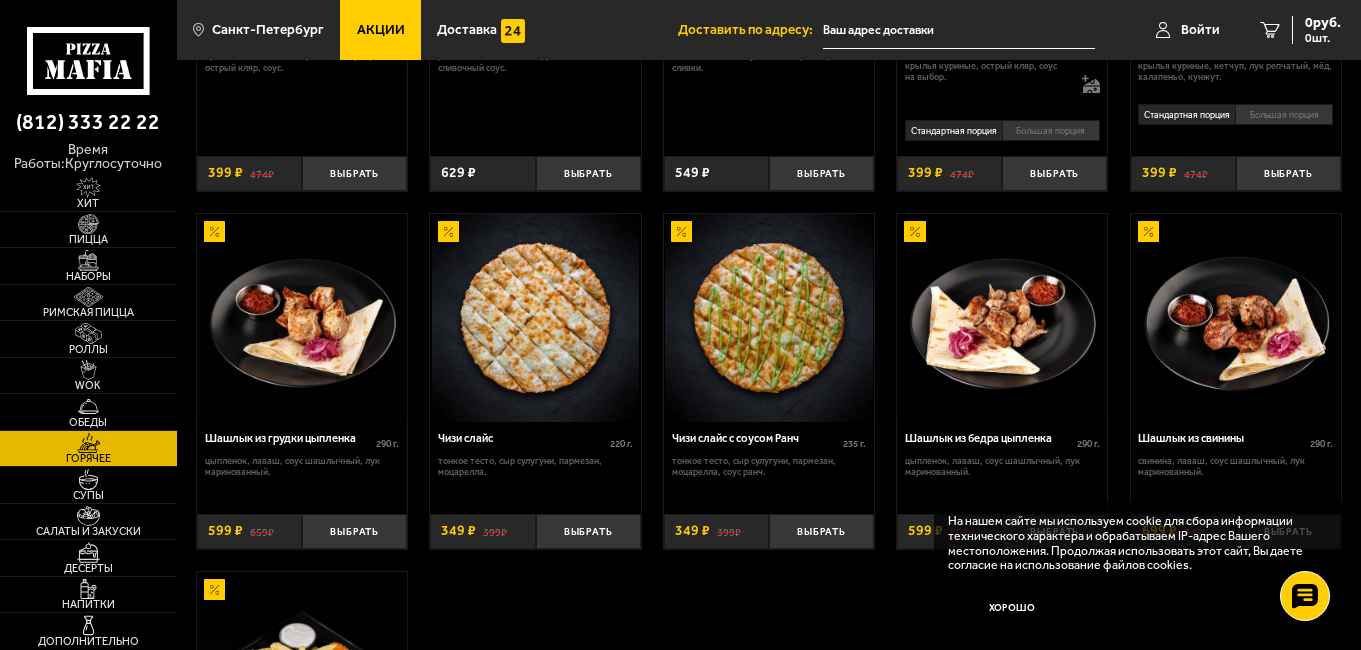 scroll, scrollTop: 784, scrollLeft: 0, axis: vertical 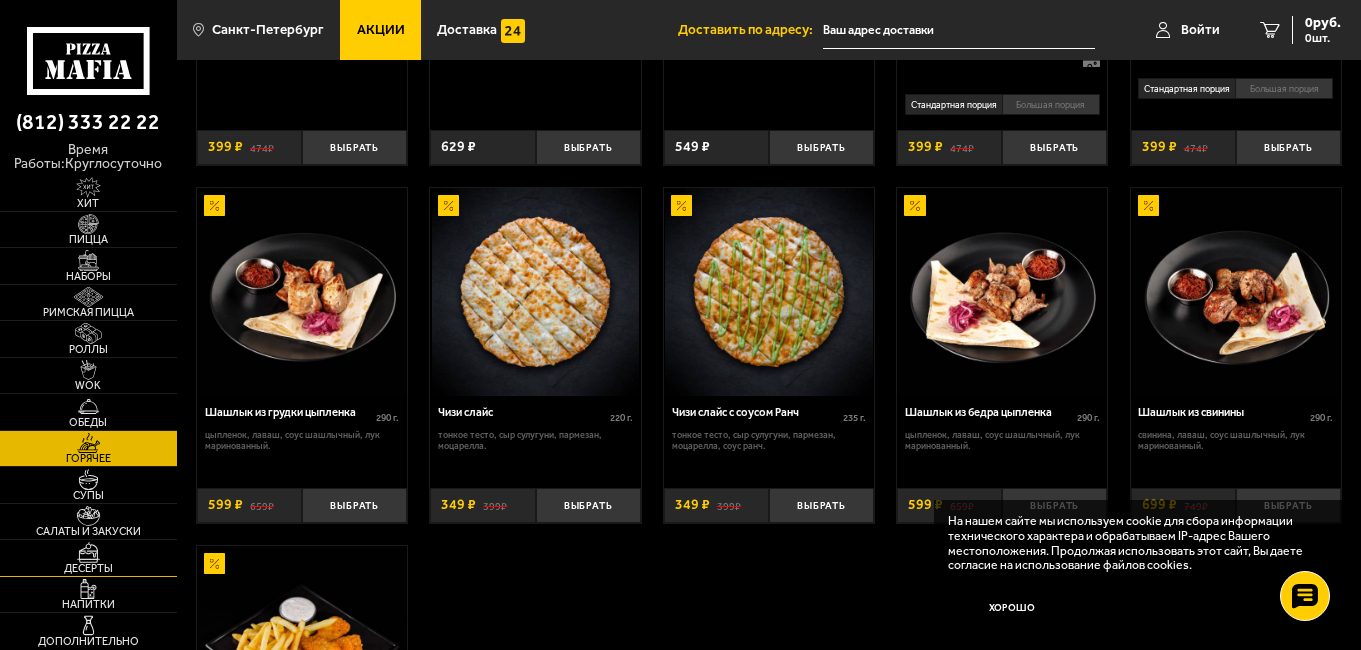 click at bounding box center (88, 552) 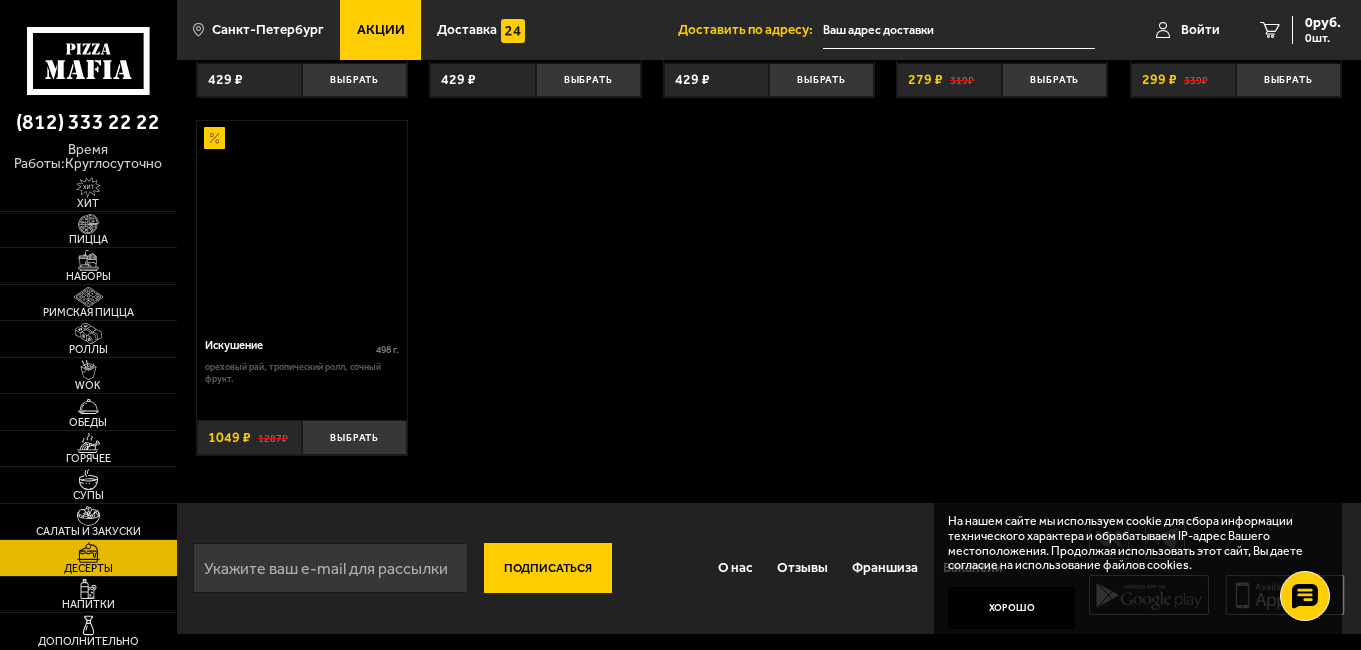scroll, scrollTop: 0, scrollLeft: 0, axis: both 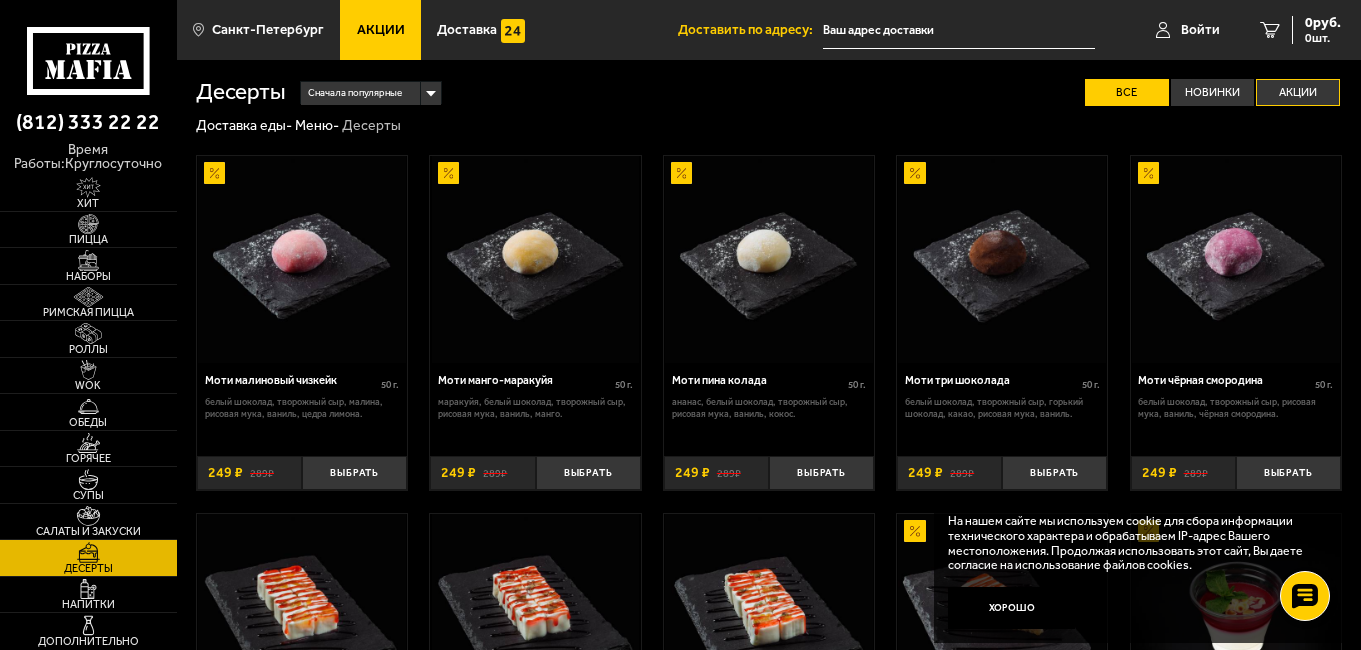 click on "Акции" at bounding box center [1298, 92] 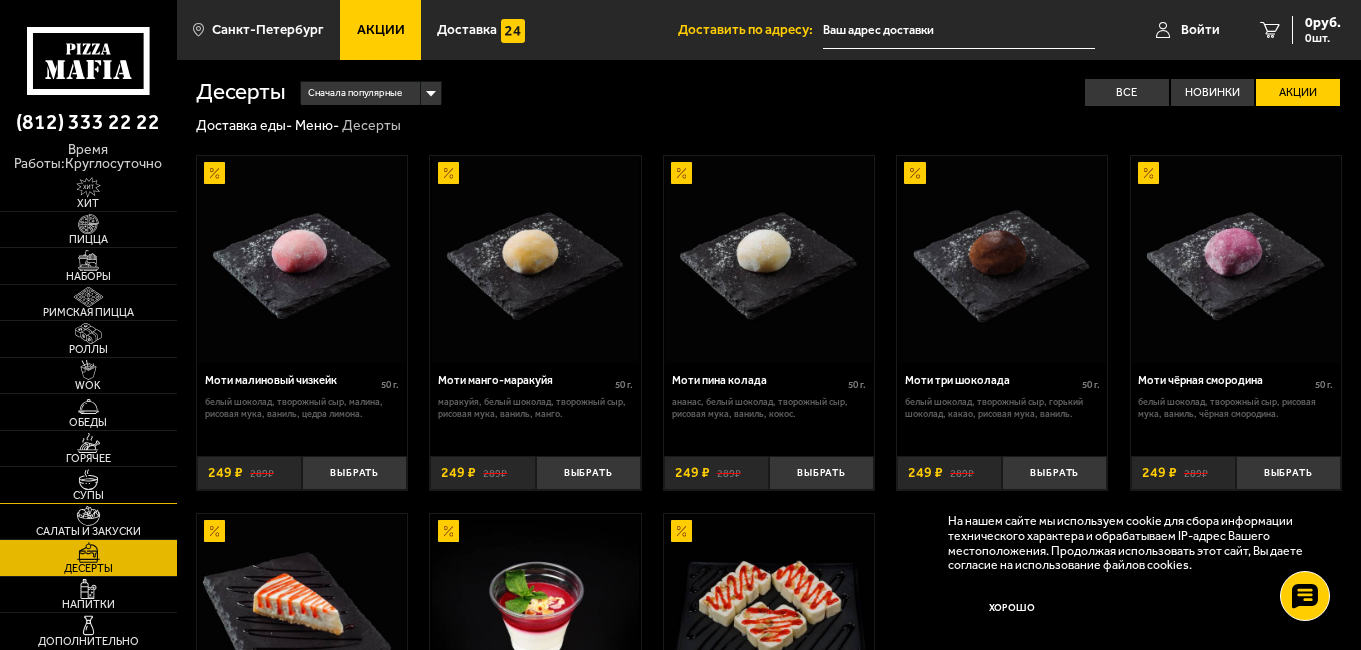 click at bounding box center (88, 479) 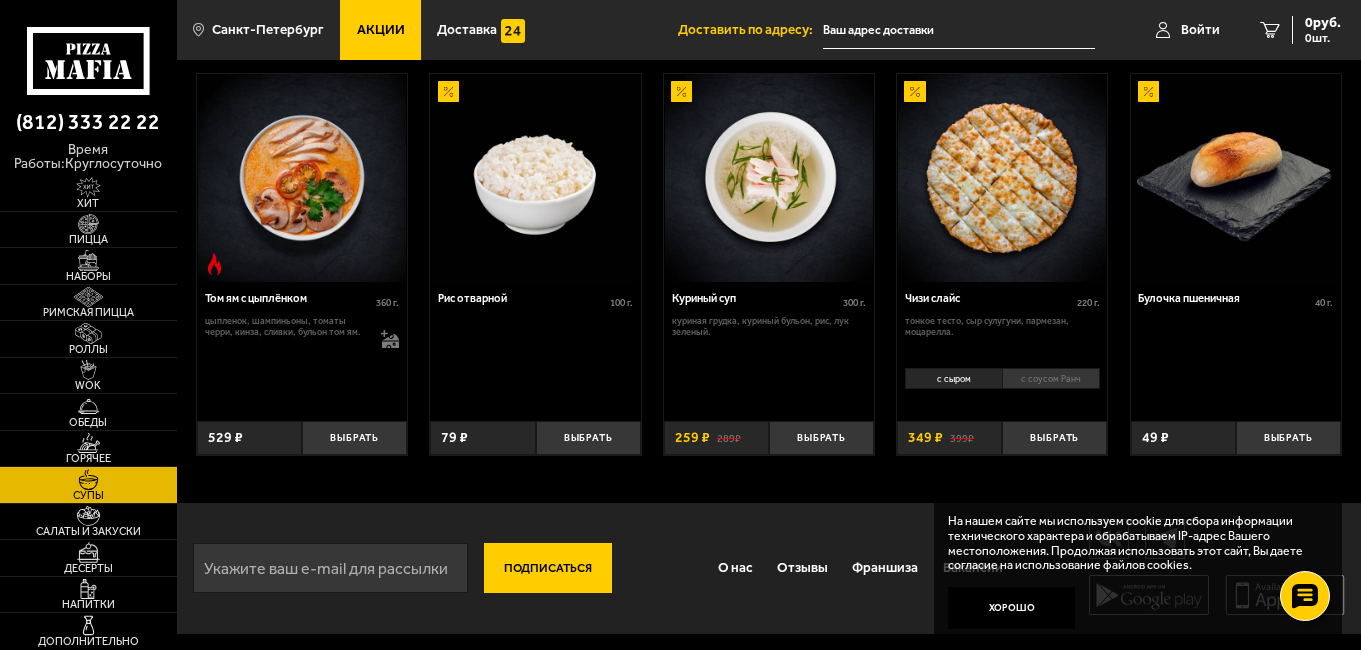 scroll, scrollTop: 0, scrollLeft: 0, axis: both 